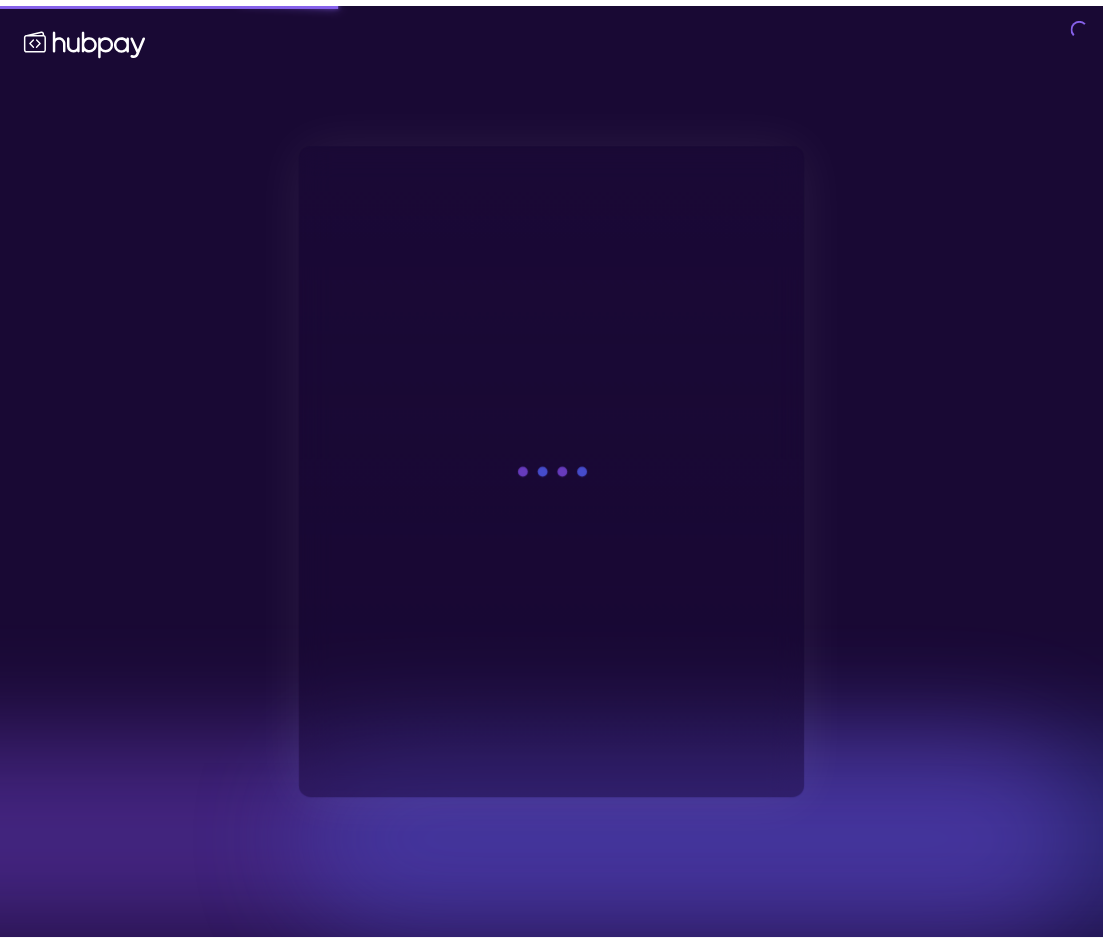 scroll, scrollTop: 0, scrollLeft: 0, axis: both 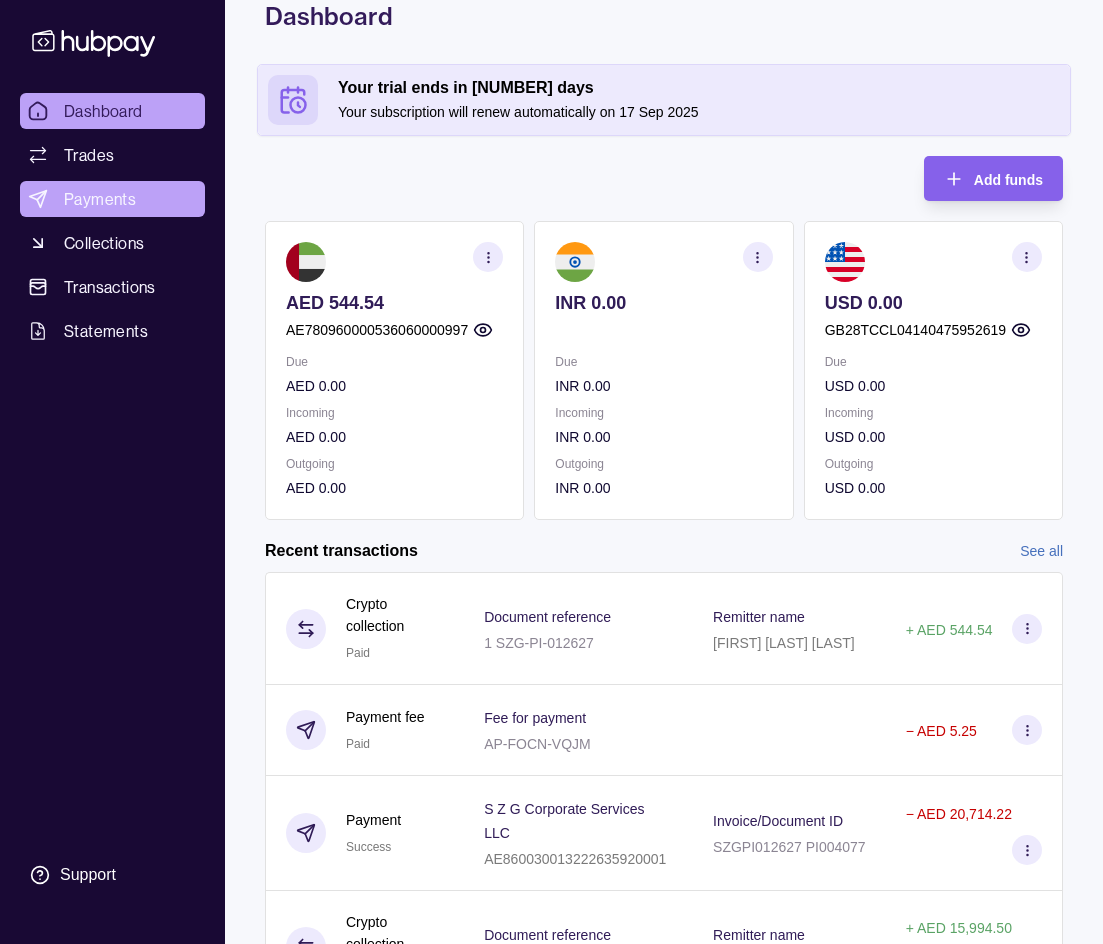 click on "Payments" at bounding box center [100, 199] 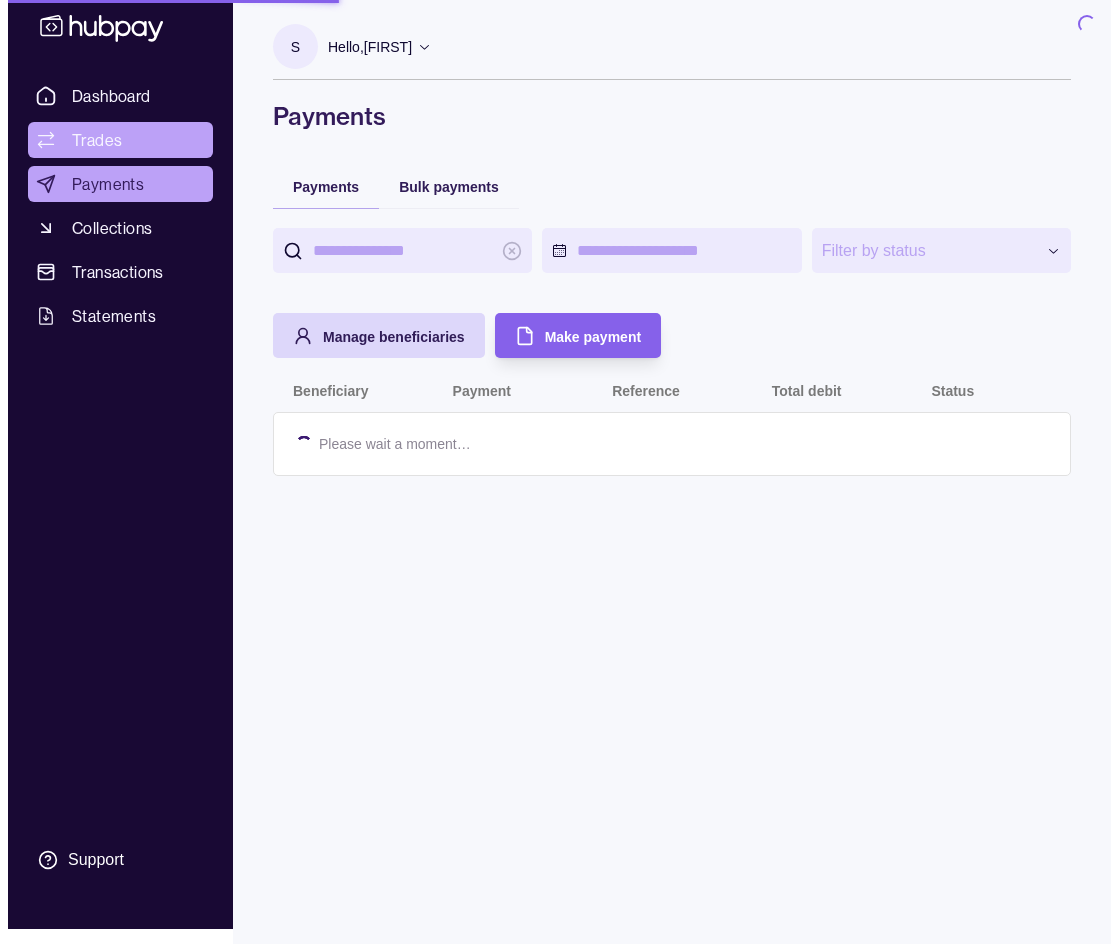 scroll, scrollTop: 0, scrollLeft: 0, axis: both 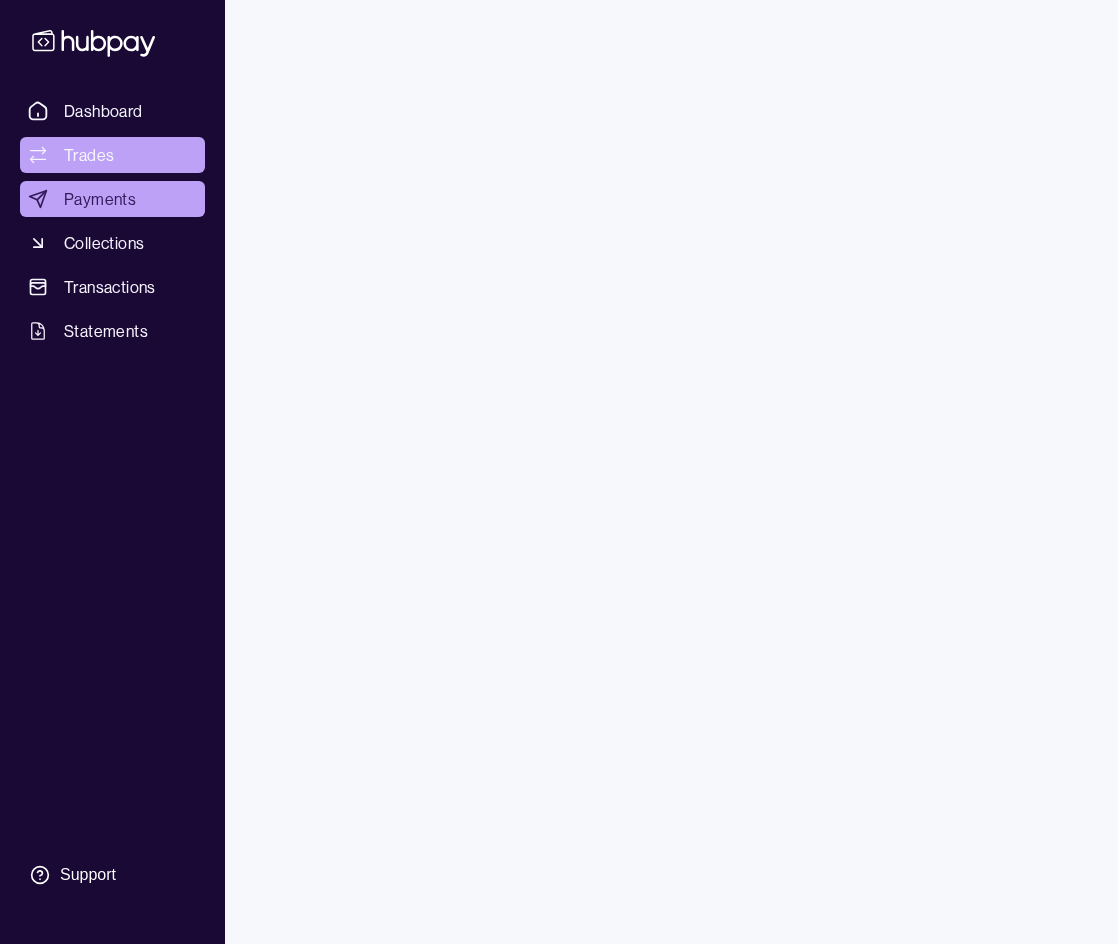 click on "Trades" at bounding box center [89, 155] 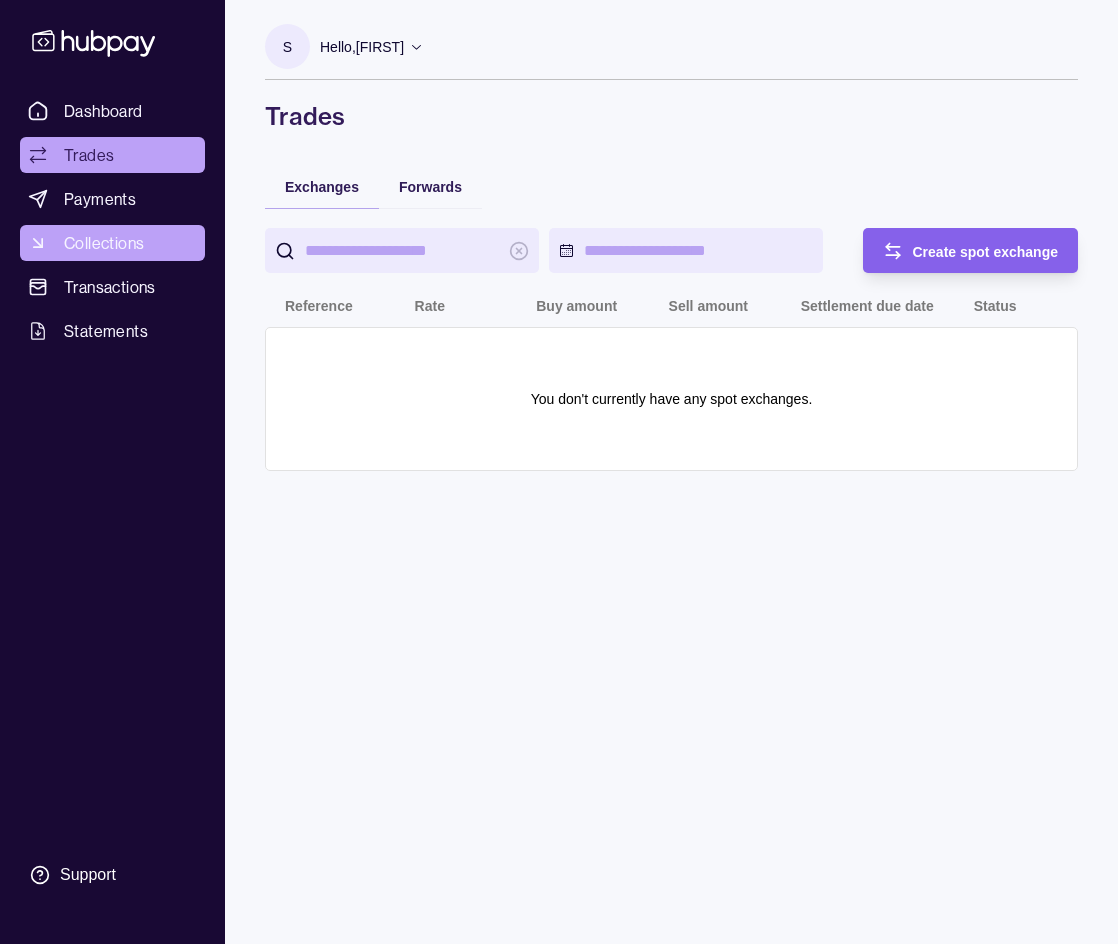 click on "Collections" at bounding box center [104, 243] 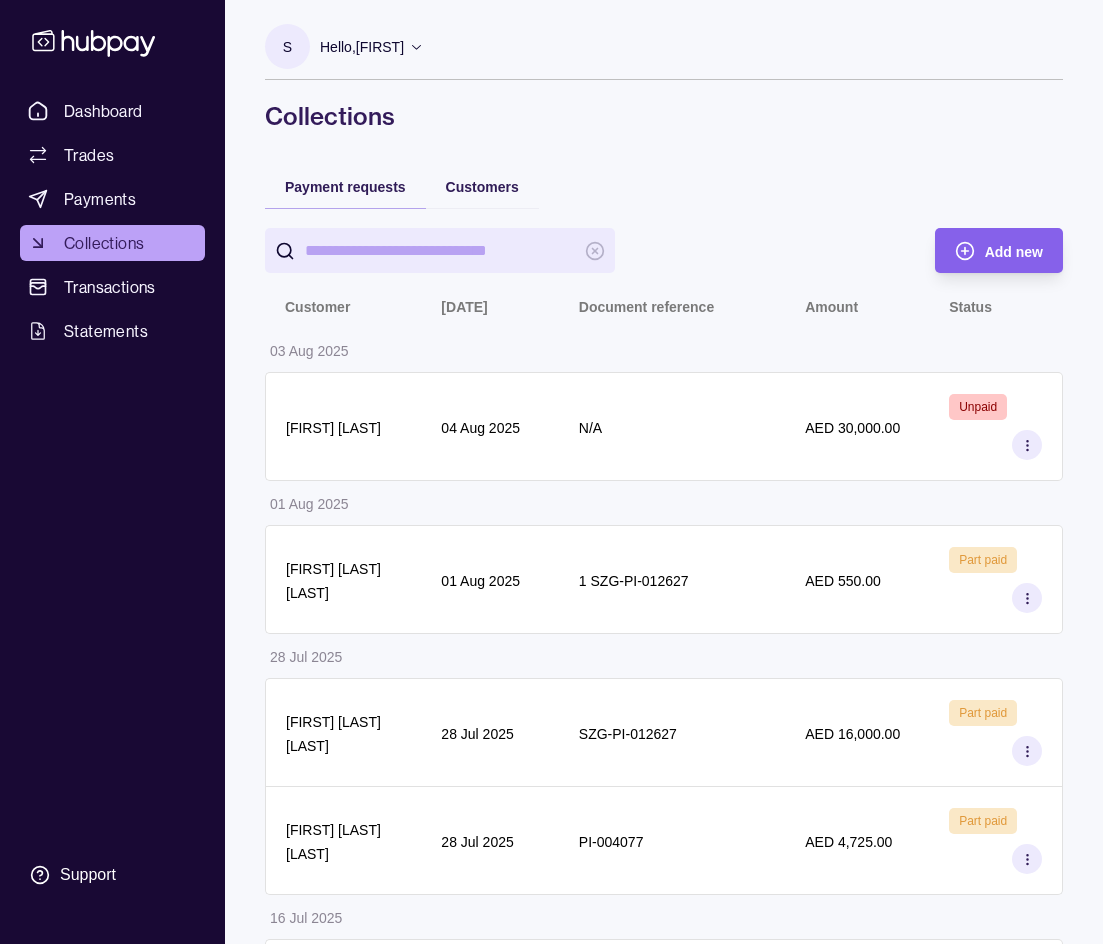 drag, startPoint x: 784, startPoint y: 33, endPoint x: 772, endPoint y: 28, distance: 13 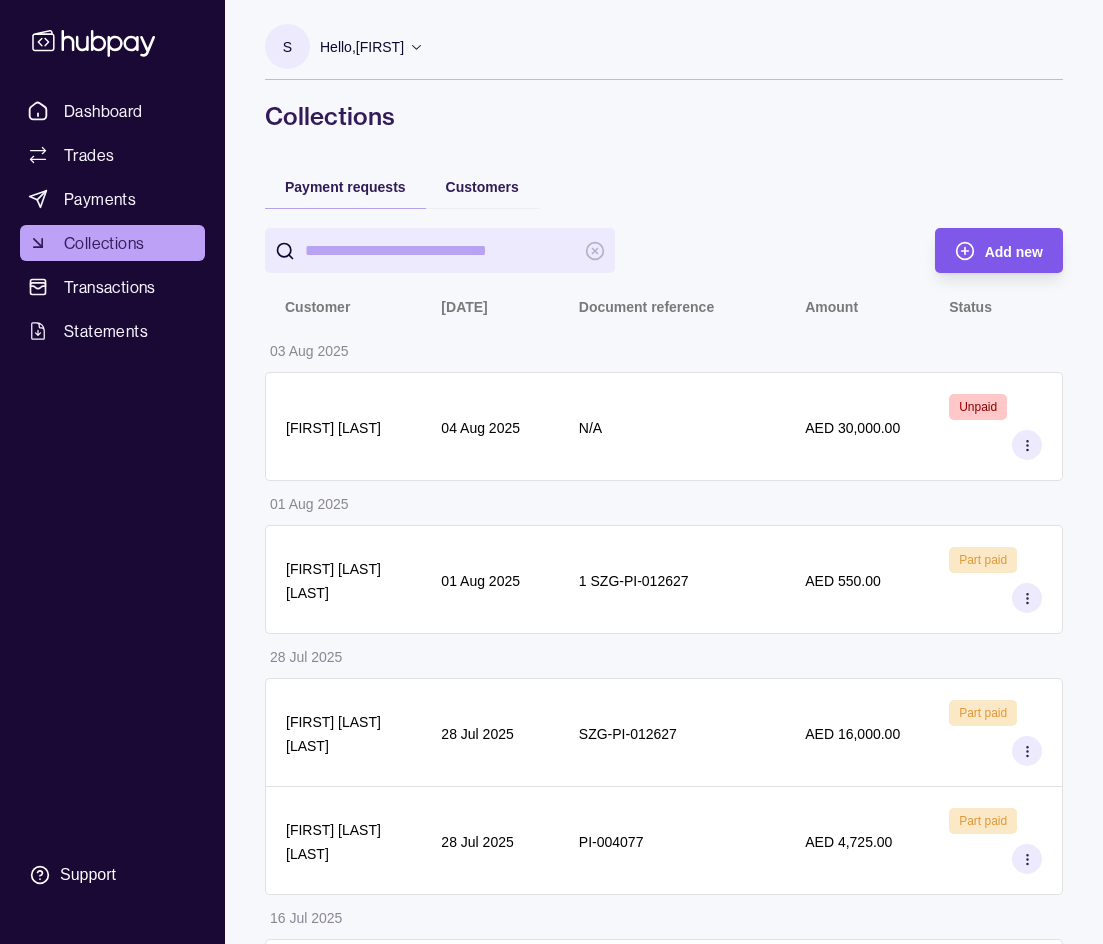 click on "Add new" at bounding box center [1014, 252] 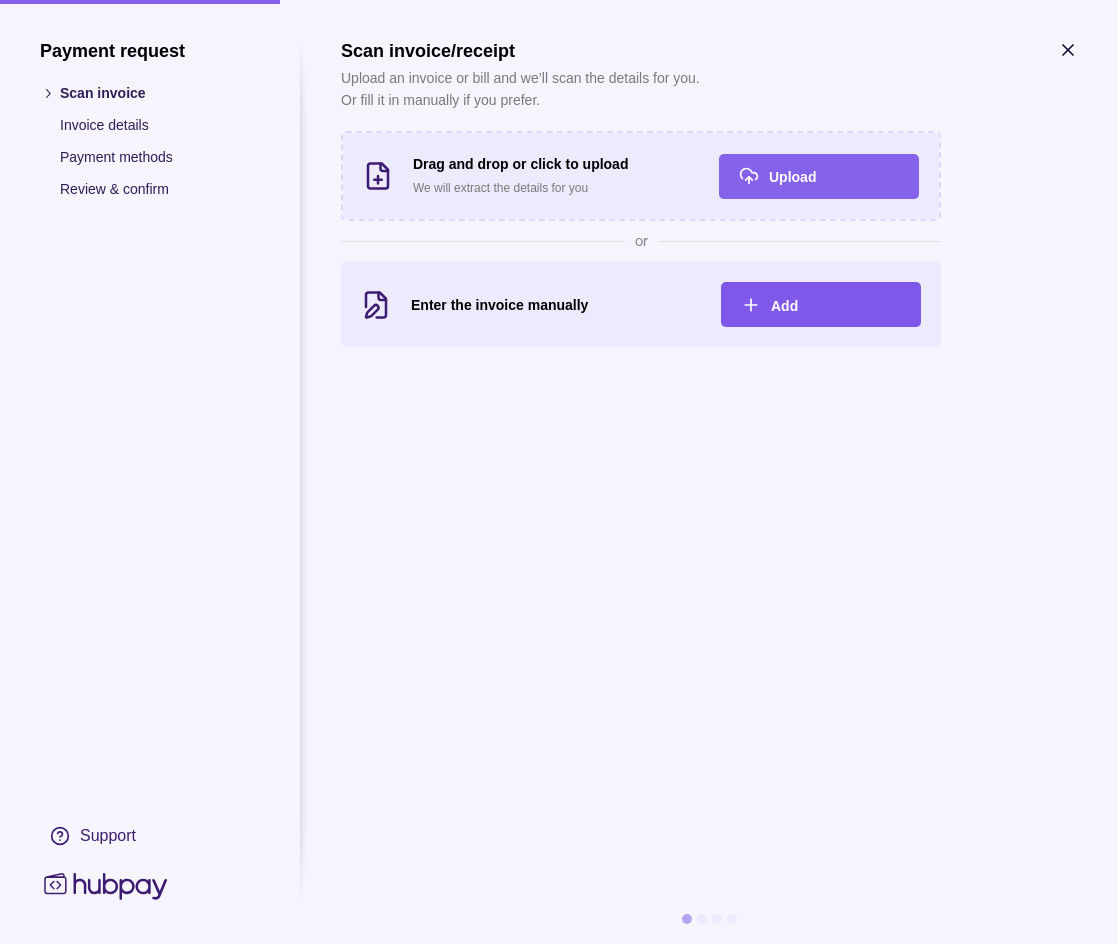 click on "Add" at bounding box center (784, 306) 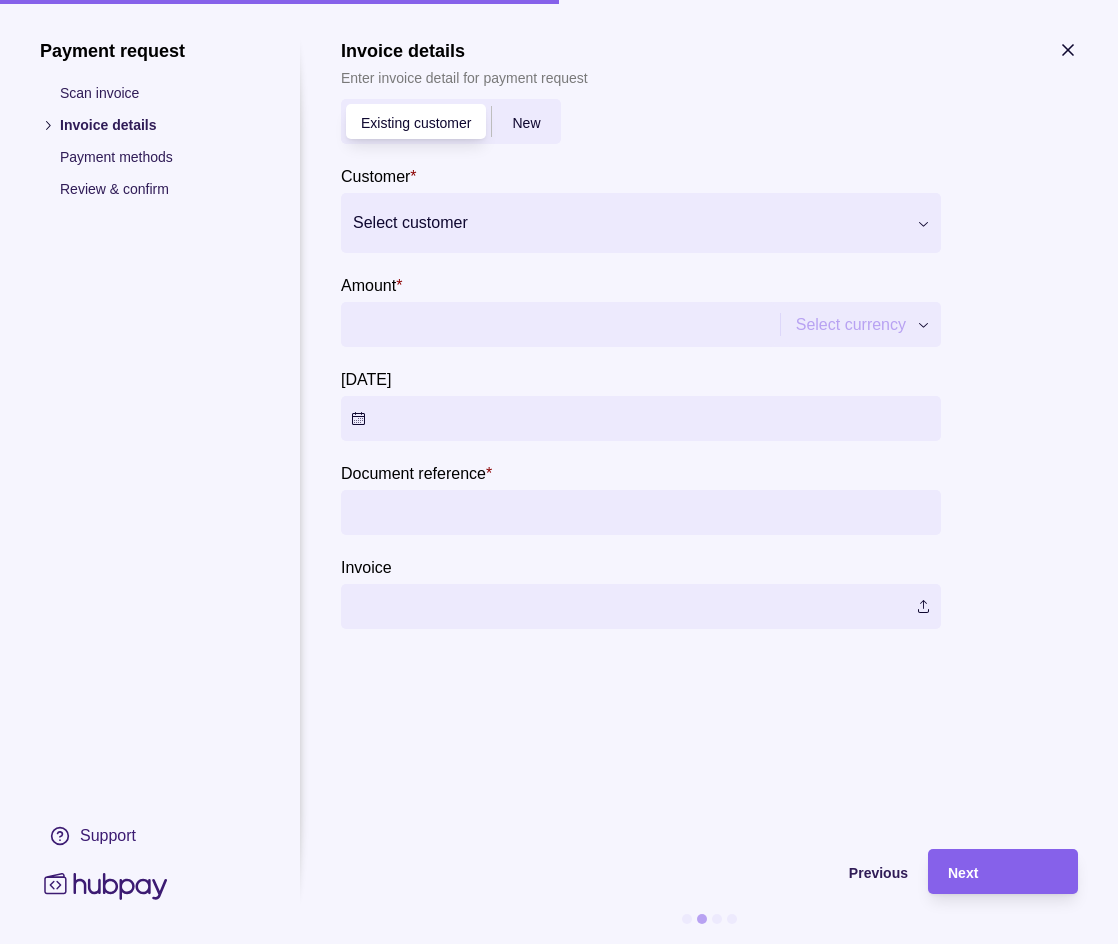 click on "New" at bounding box center (526, 123) 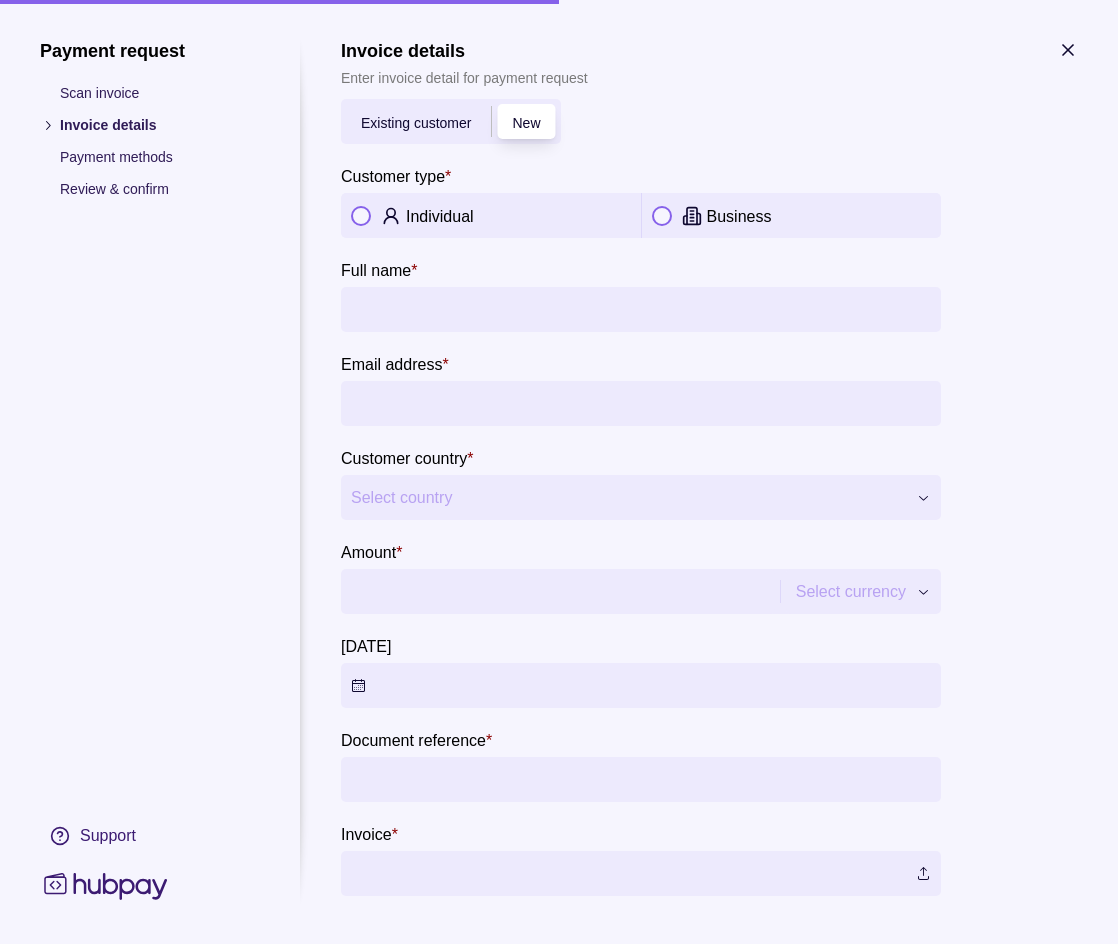 click on "Individual" at bounding box center (518, 216) 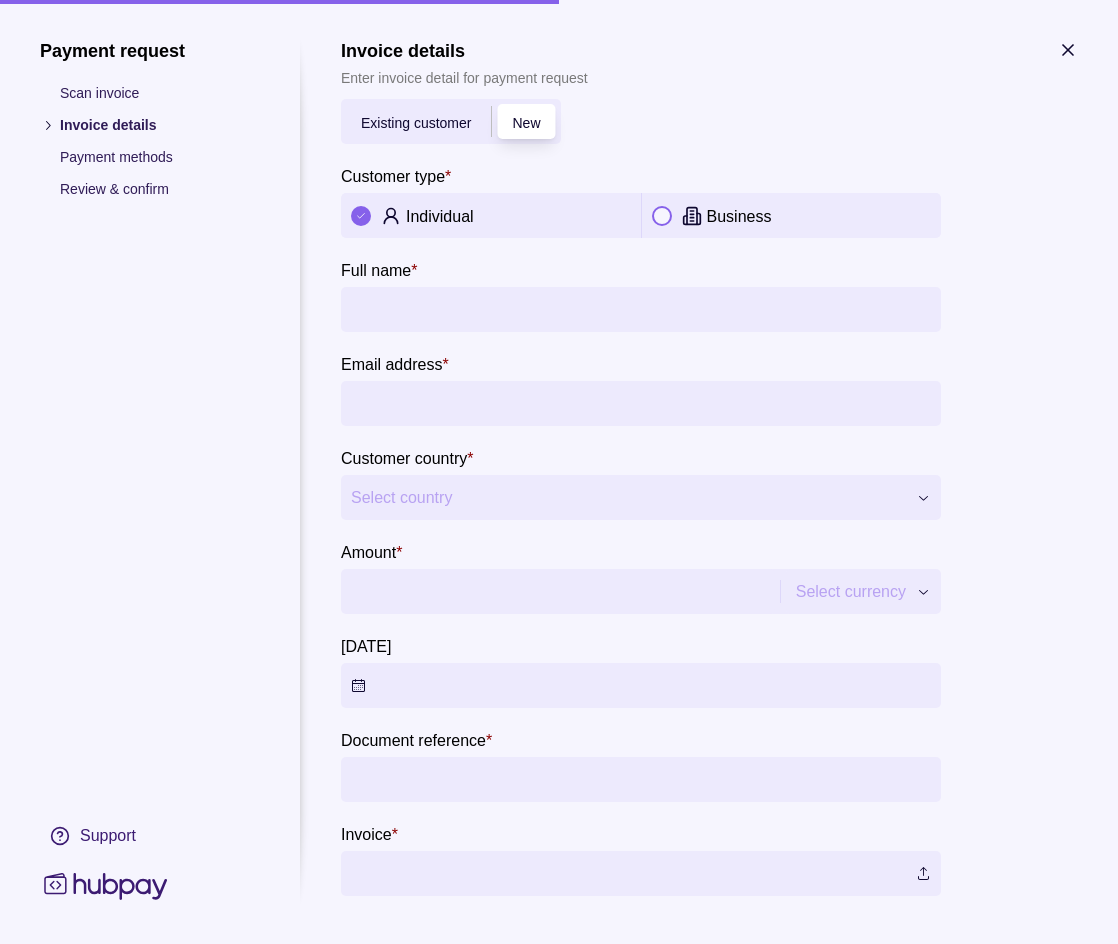 click on "Full name  *" at bounding box center (641, 309) 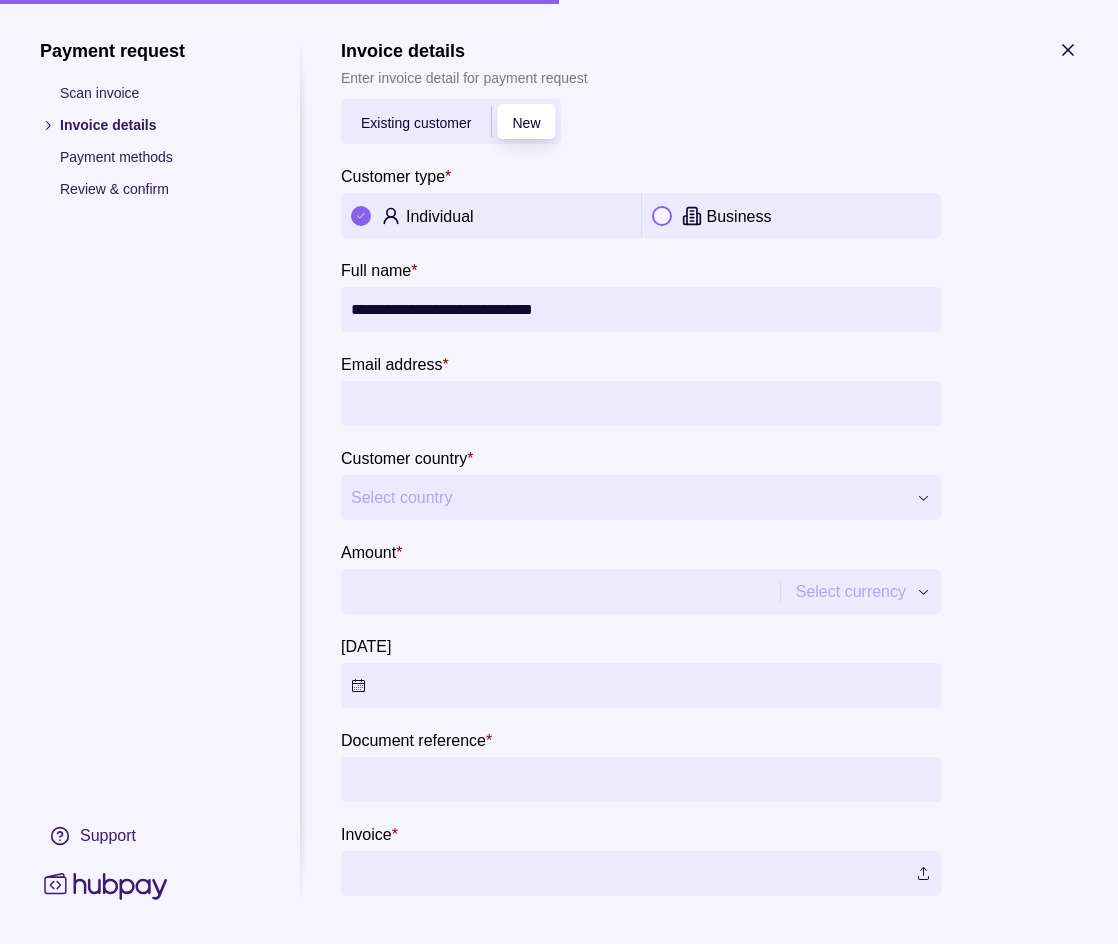 type on "**********" 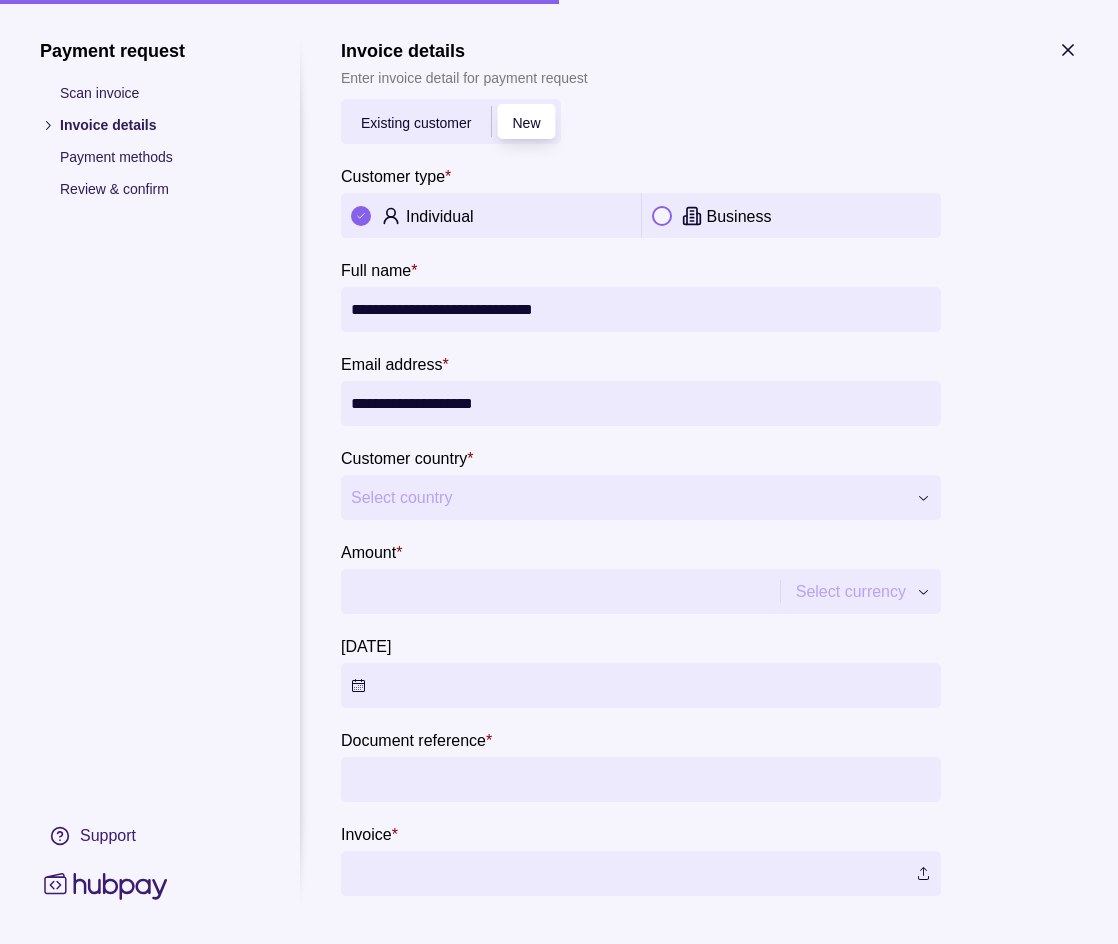type on "**********" 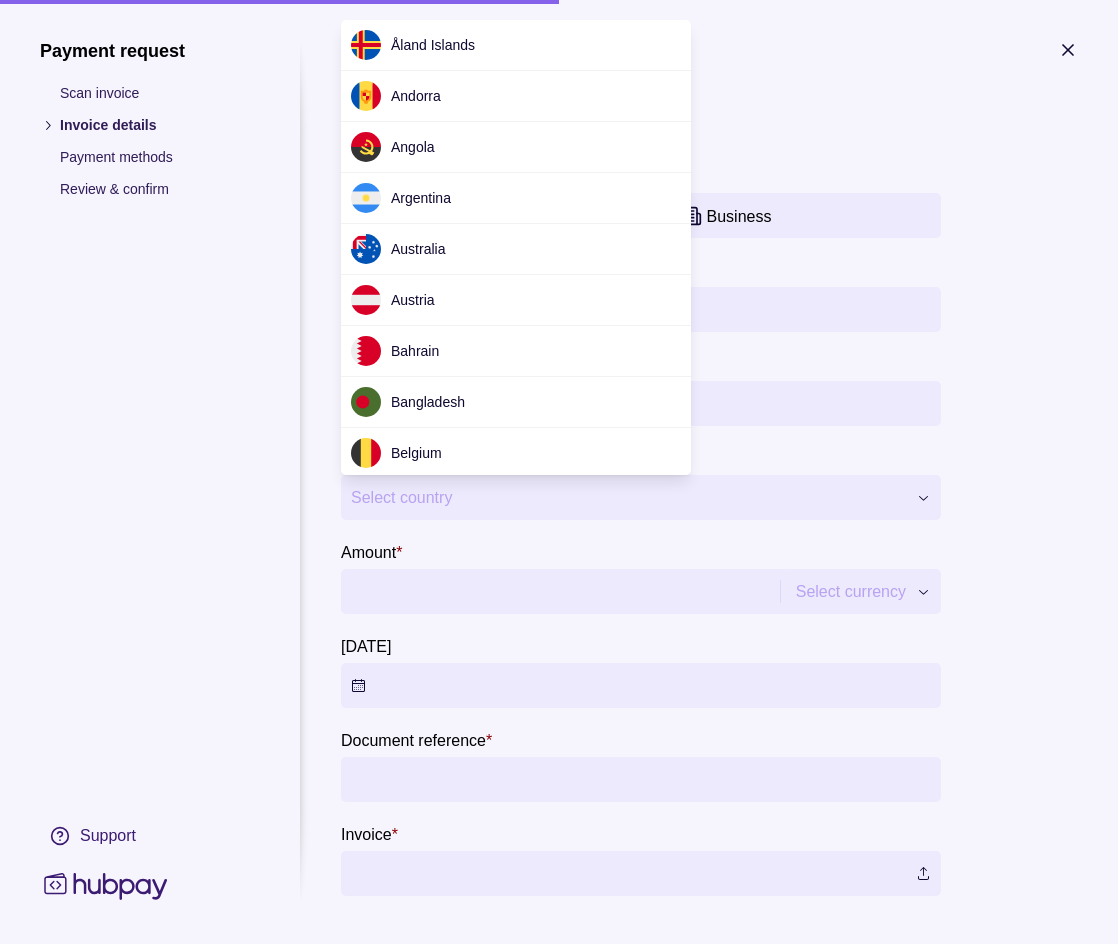 scroll, scrollTop: 2654, scrollLeft: 0, axis: vertical 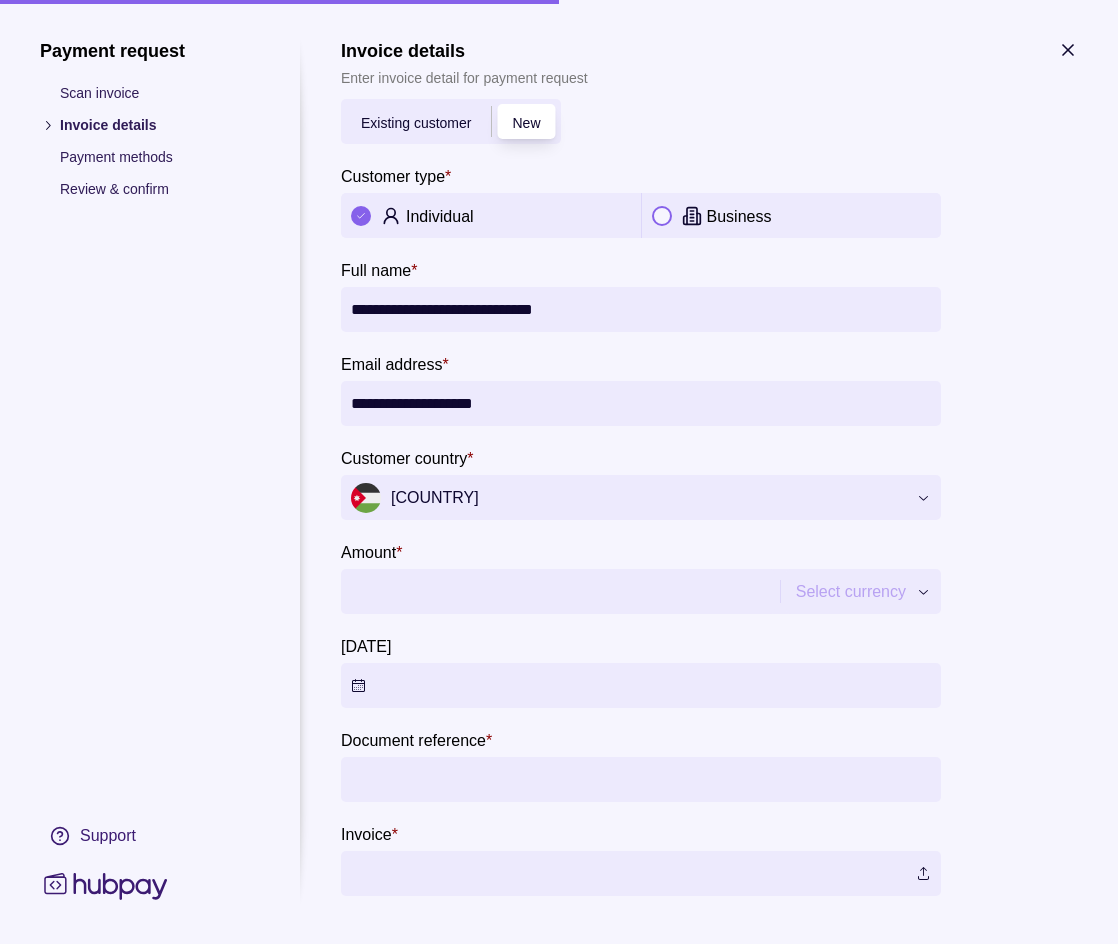 click on "Amount  *" at bounding box center [558, 591] 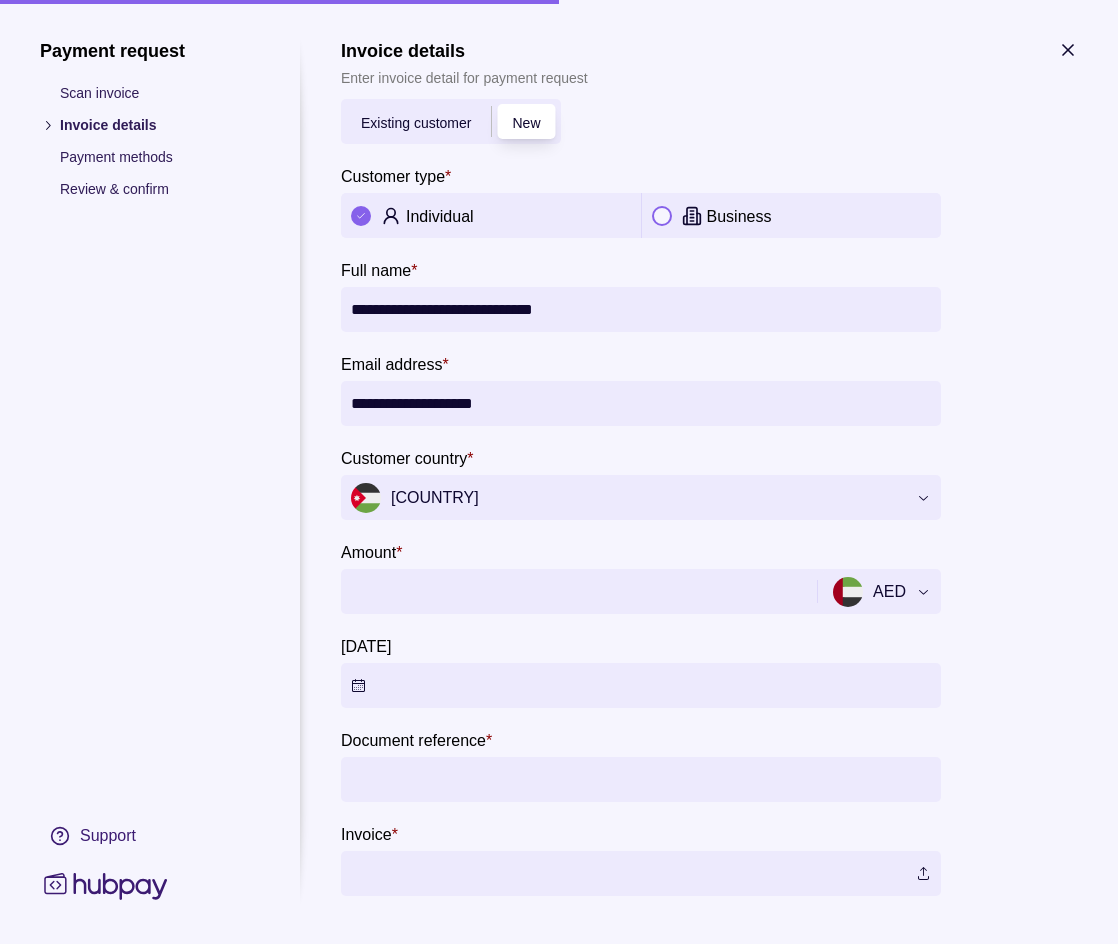 click on "Amount  *" at bounding box center (576, 591) 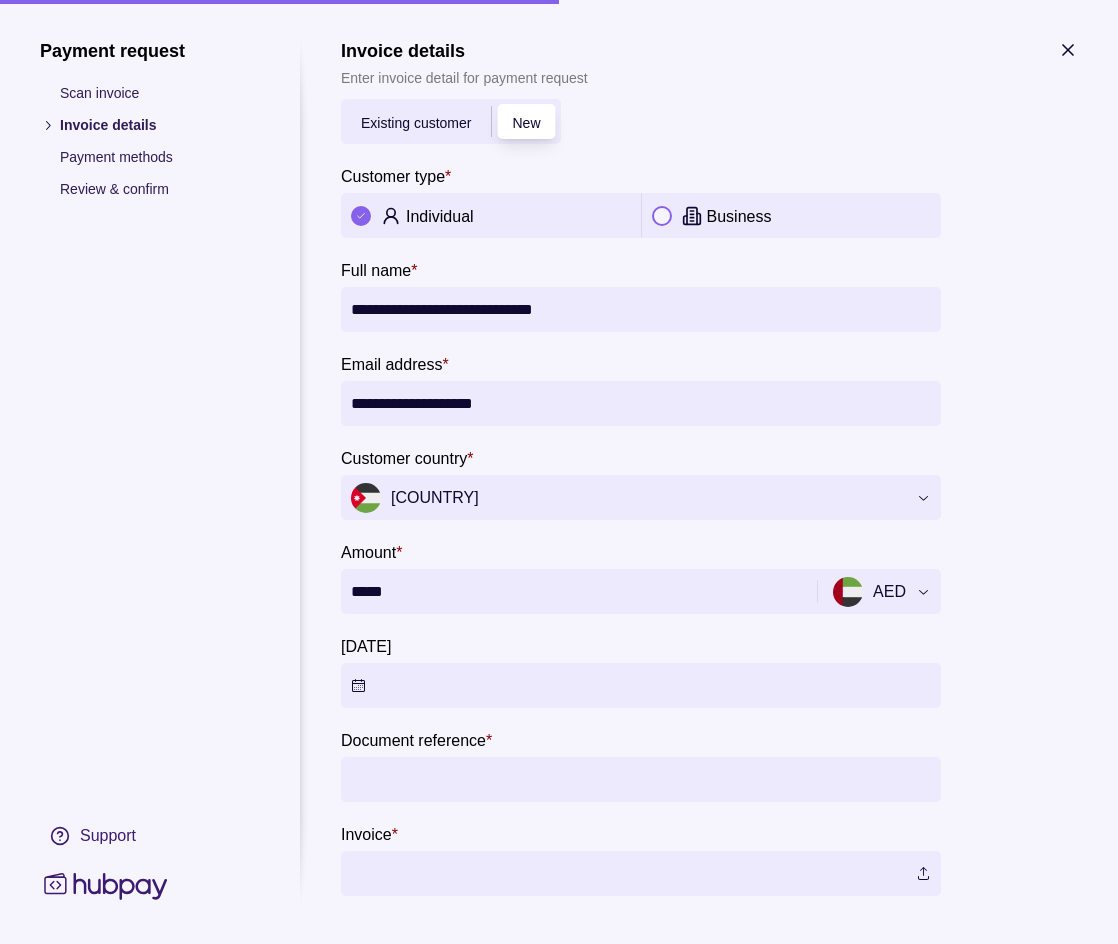 type on "*****" 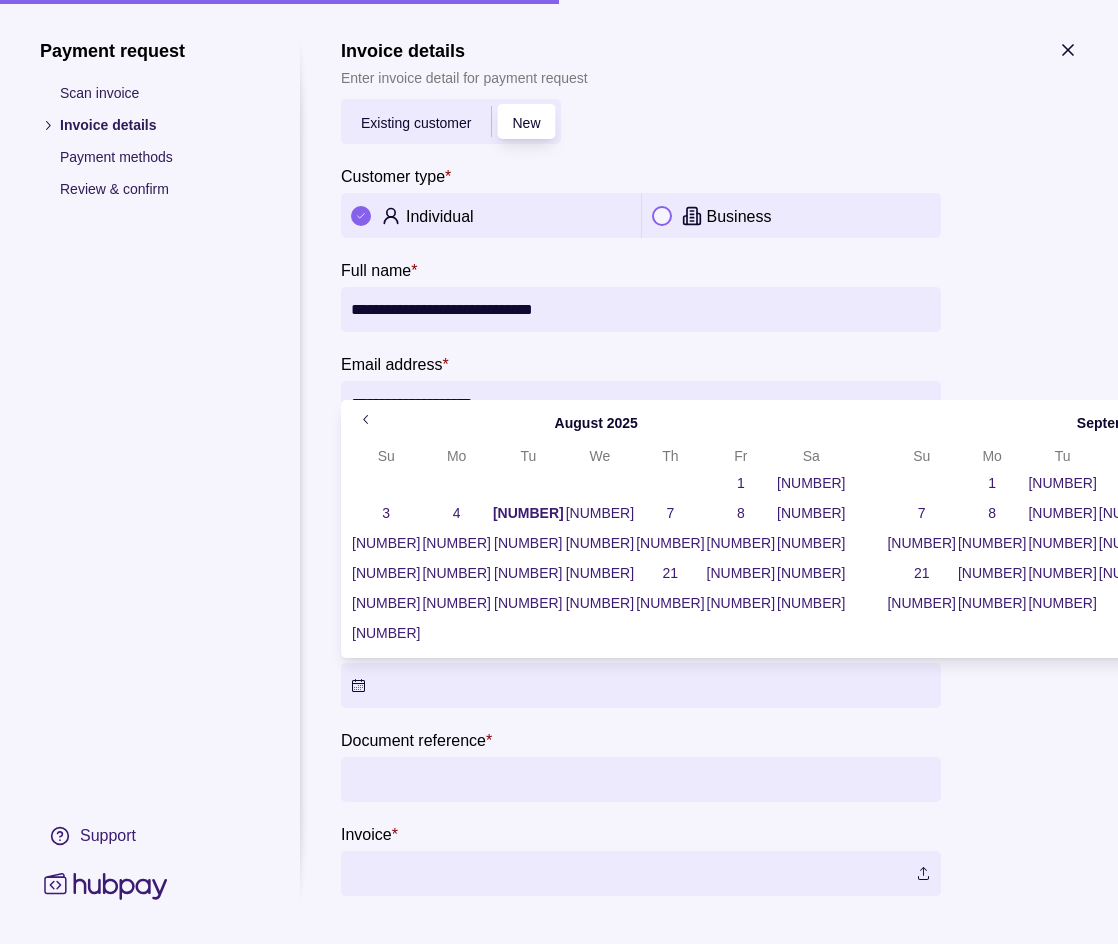click on "[NUMBER]" at bounding box center [528, 513] 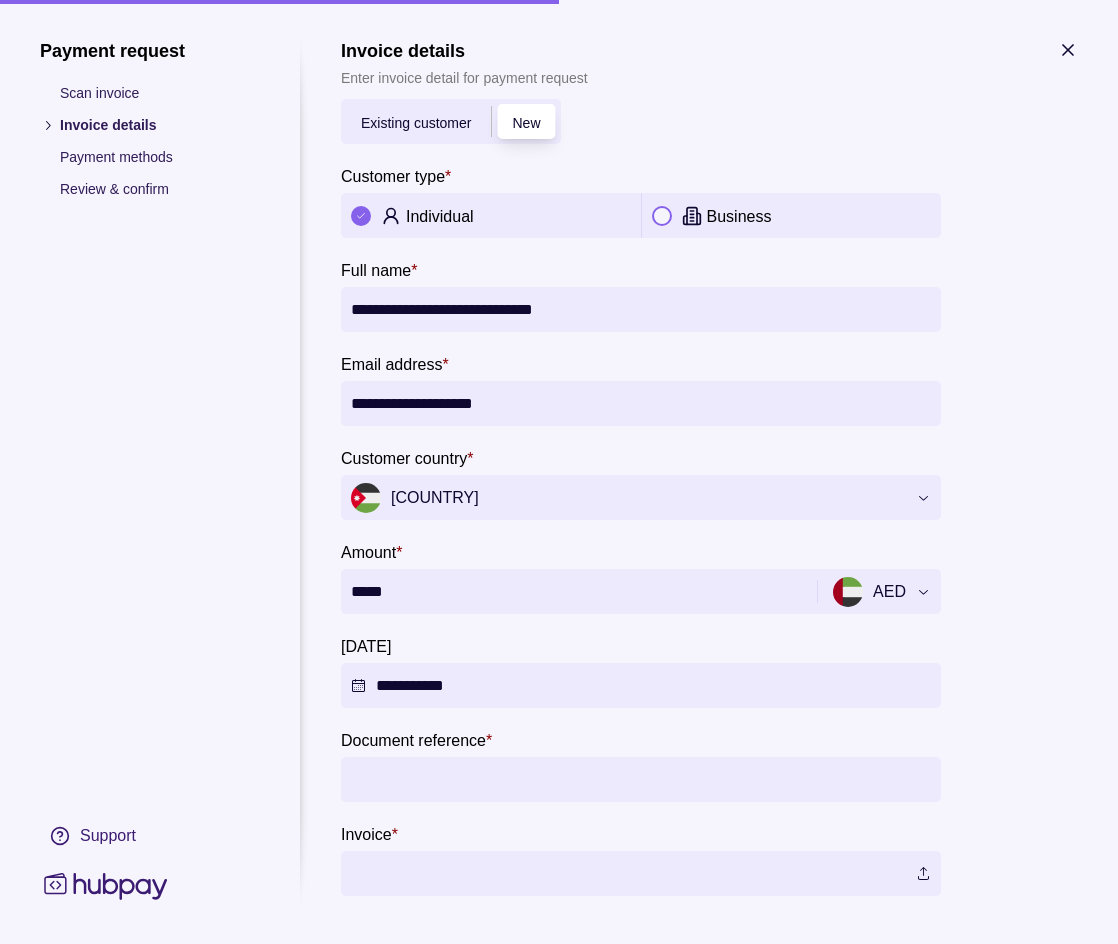 click on "**********" at bounding box center (551, 1810) 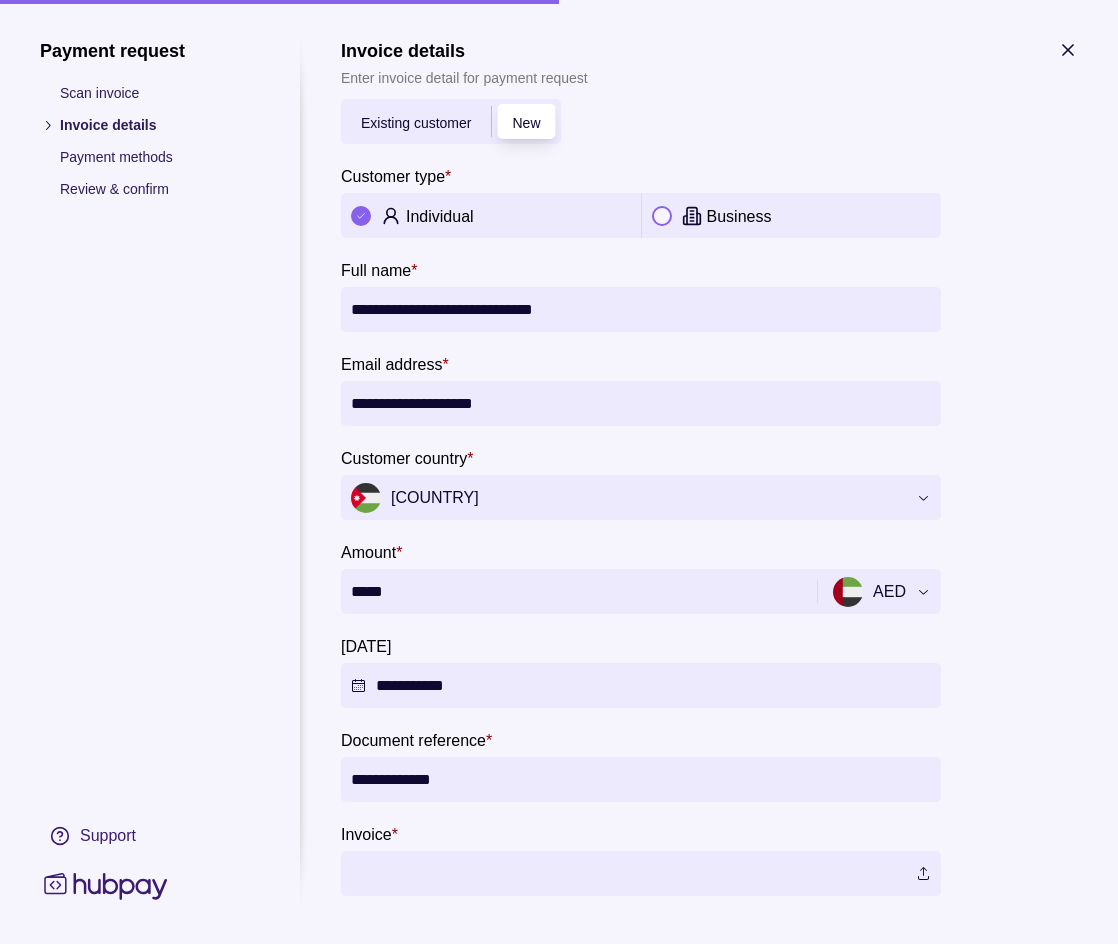 type on "**********" 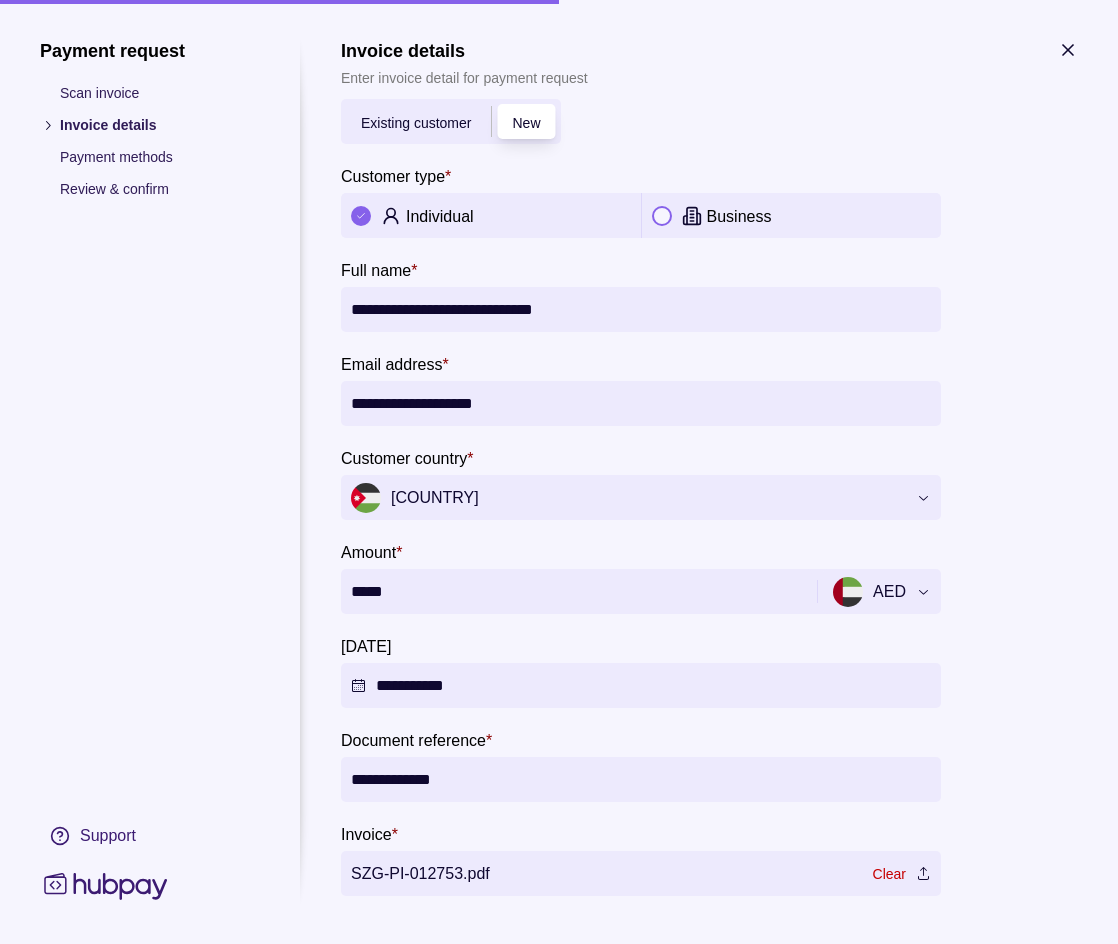 scroll, scrollTop: 142, scrollLeft: 0, axis: vertical 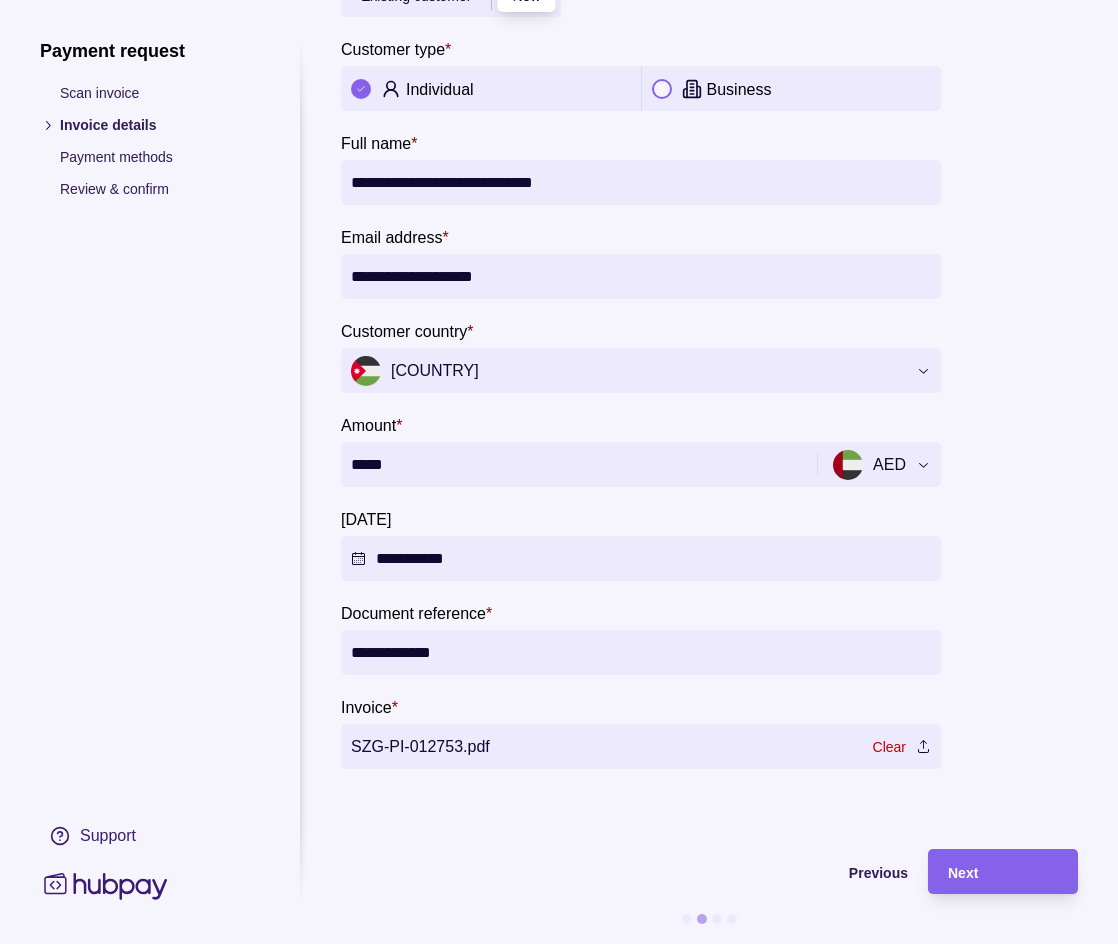click on "Customer country * Jordan" at bounding box center [709, 371] 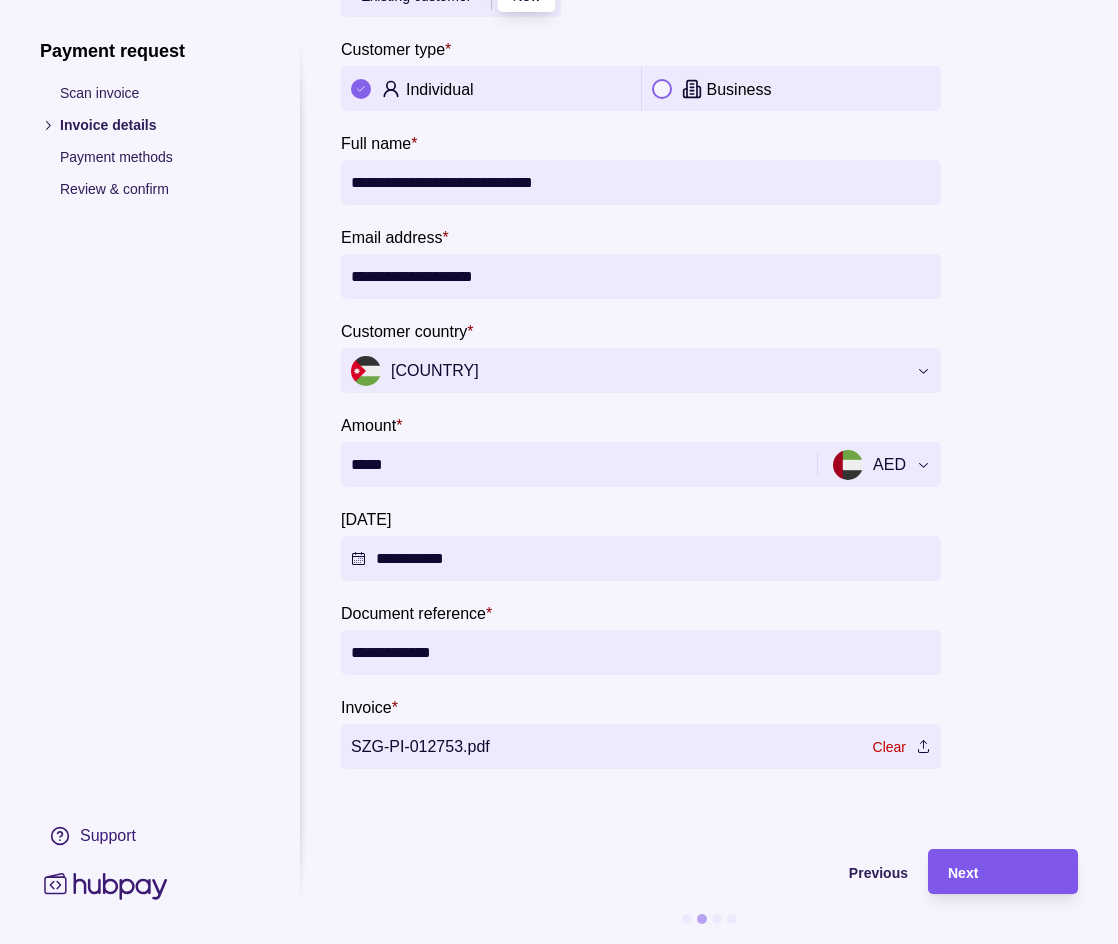 click on "Next" at bounding box center [1003, 872] 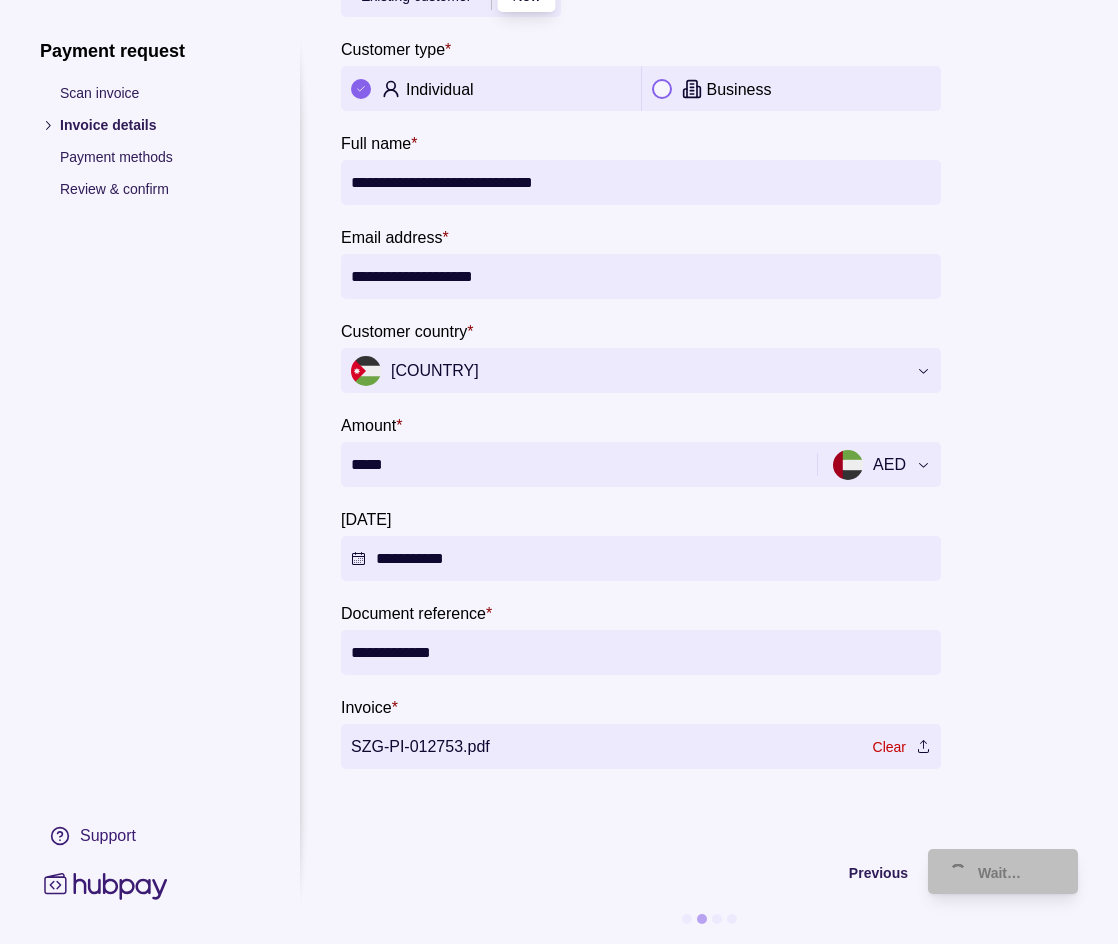 scroll, scrollTop: 0, scrollLeft: 0, axis: both 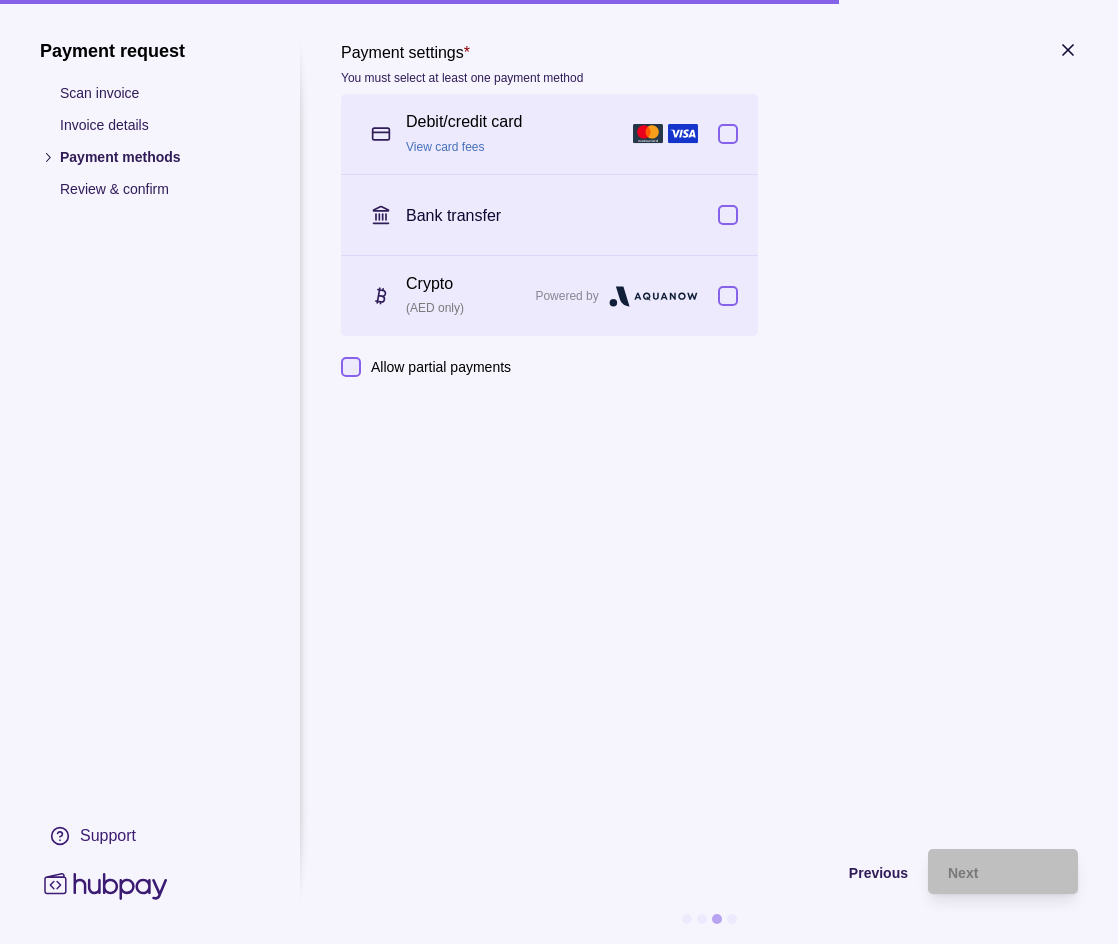 click on "Crypto" at bounding box center (465, 284) 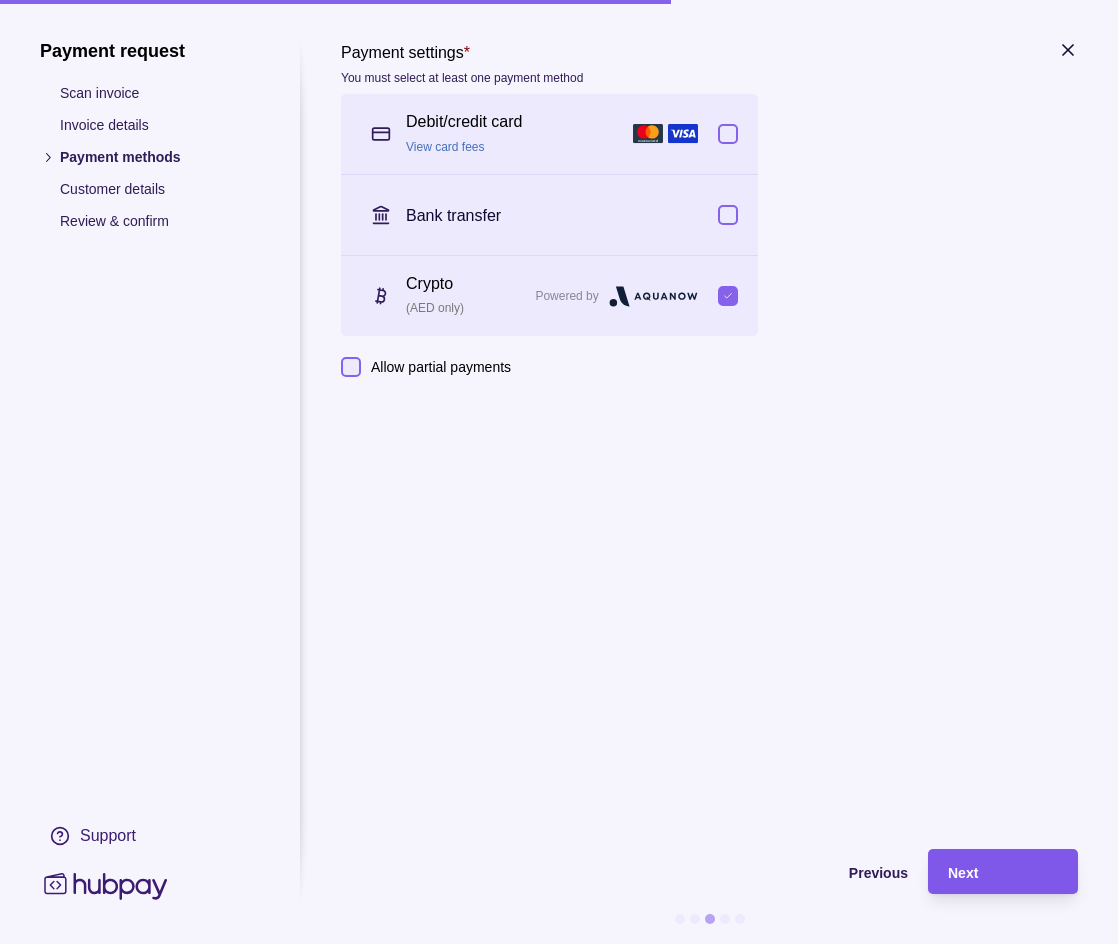 click on "Next" at bounding box center (963, 873) 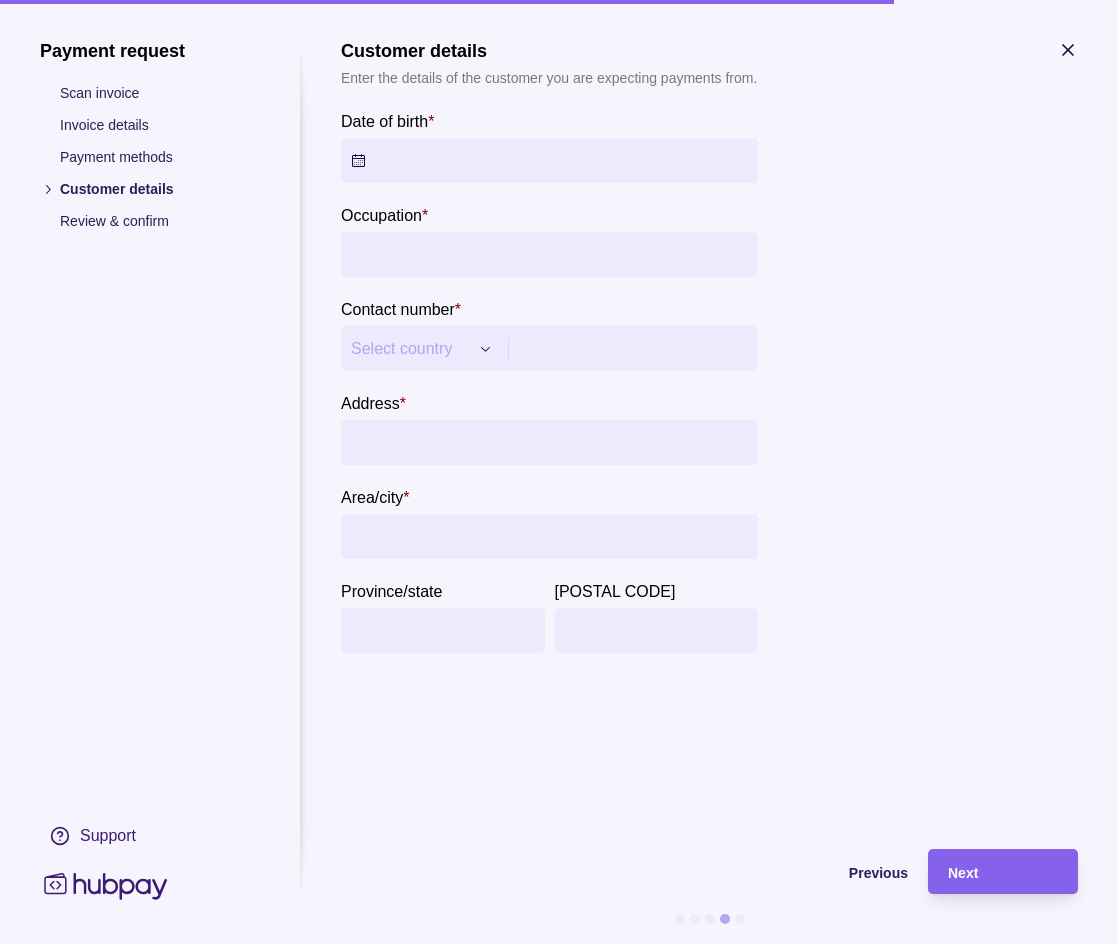 click on "Date of birth  *" at bounding box center [549, 160] 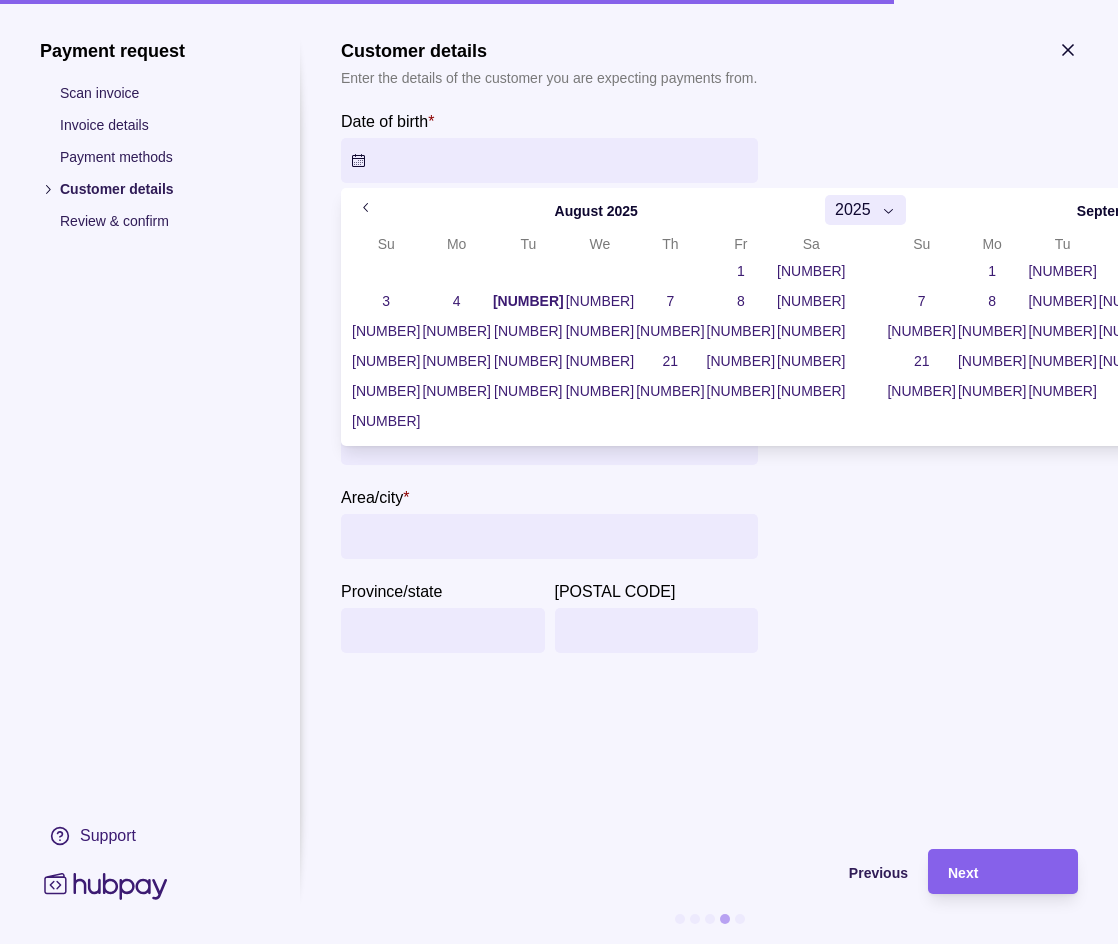 click on "September 2025" at bounding box center [1132, 216] 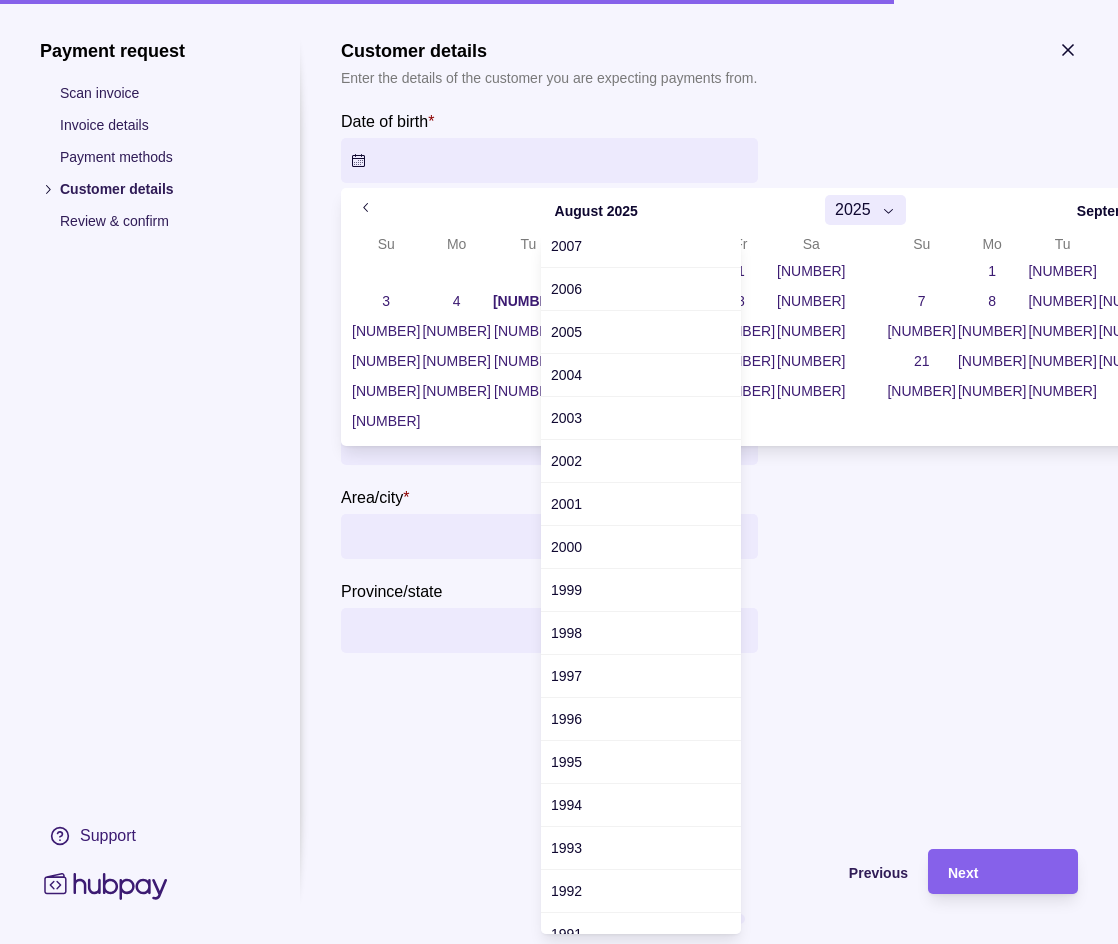 scroll, scrollTop: 1000, scrollLeft: 0, axis: vertical 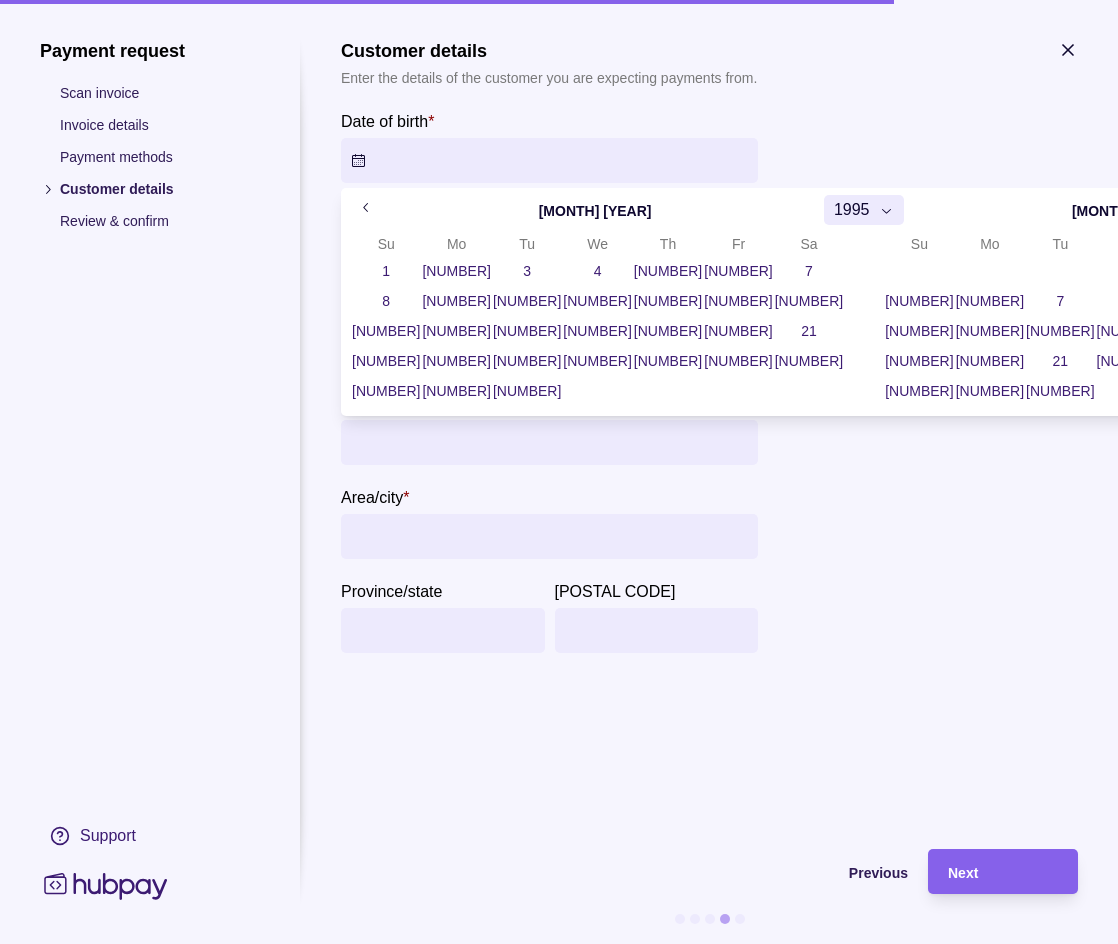 click 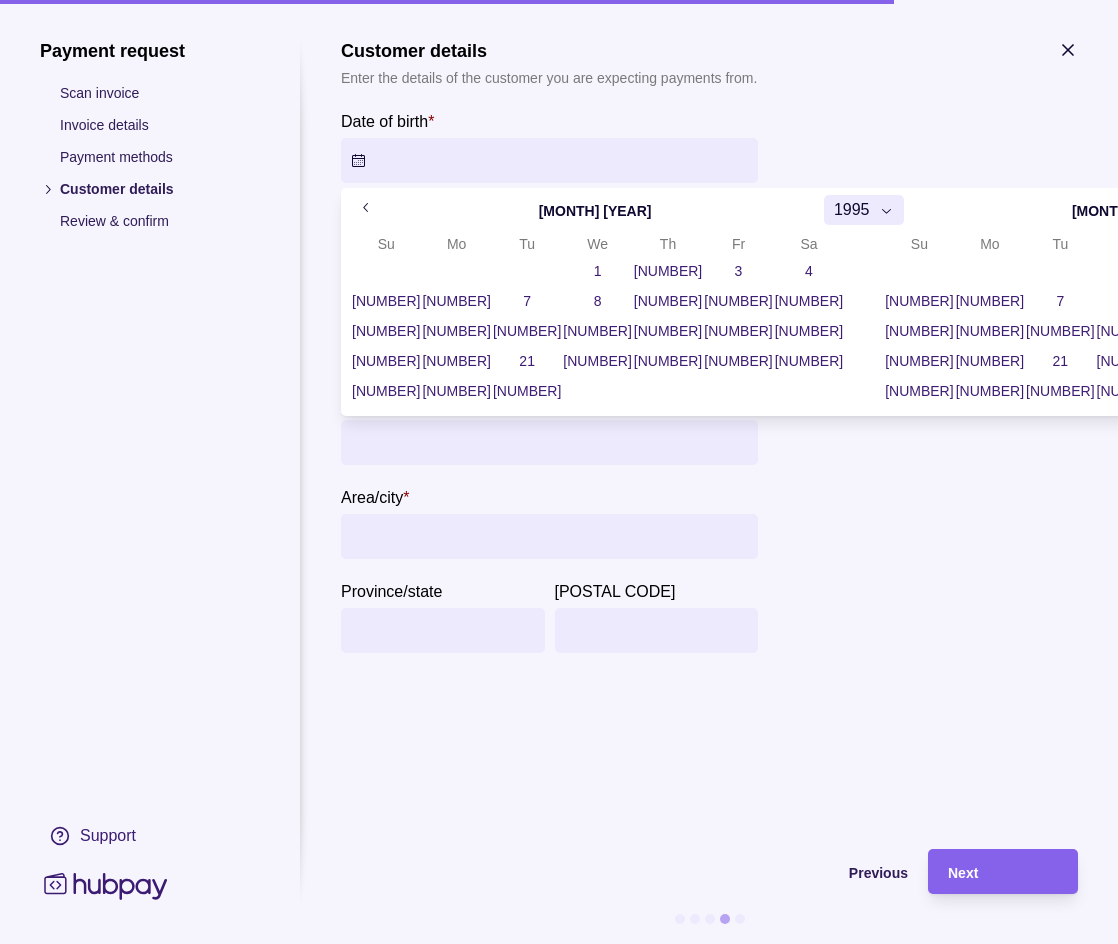 click at bounding box center [1362, 209] 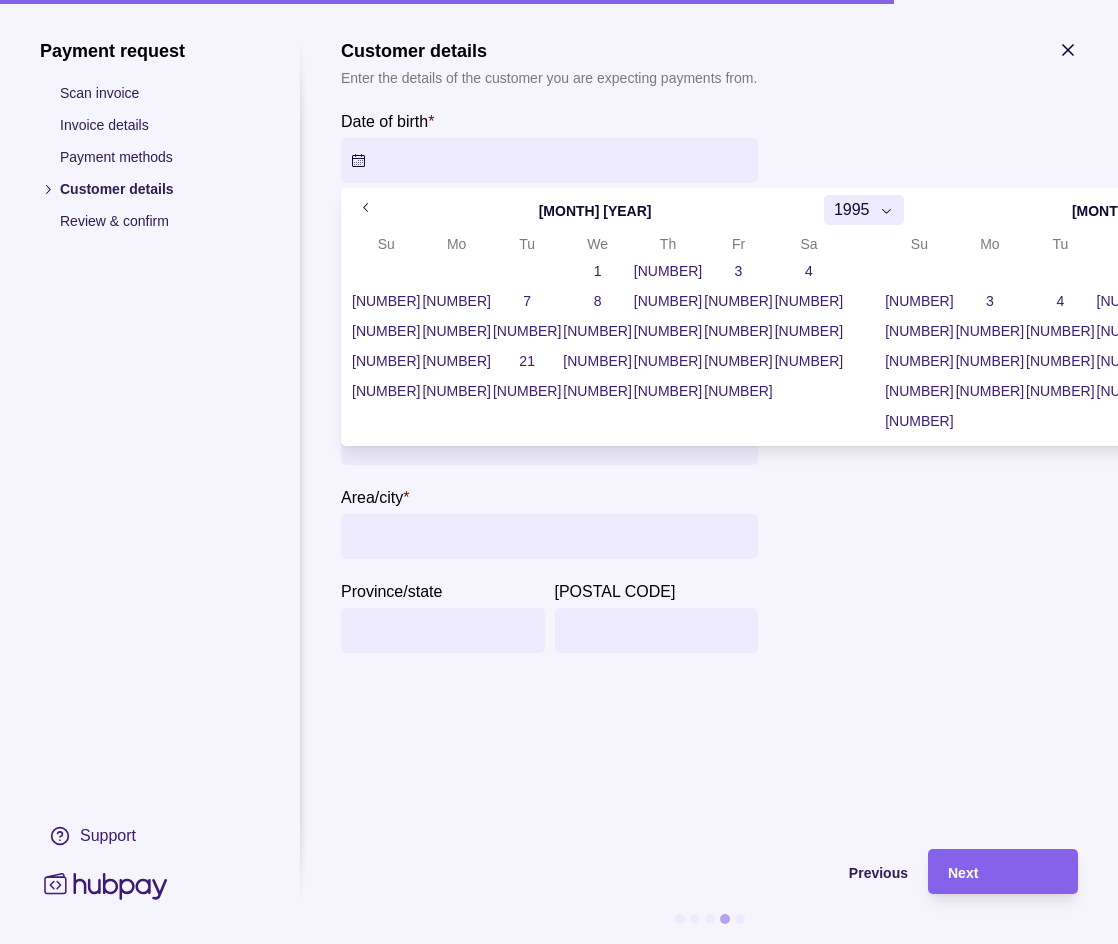 click 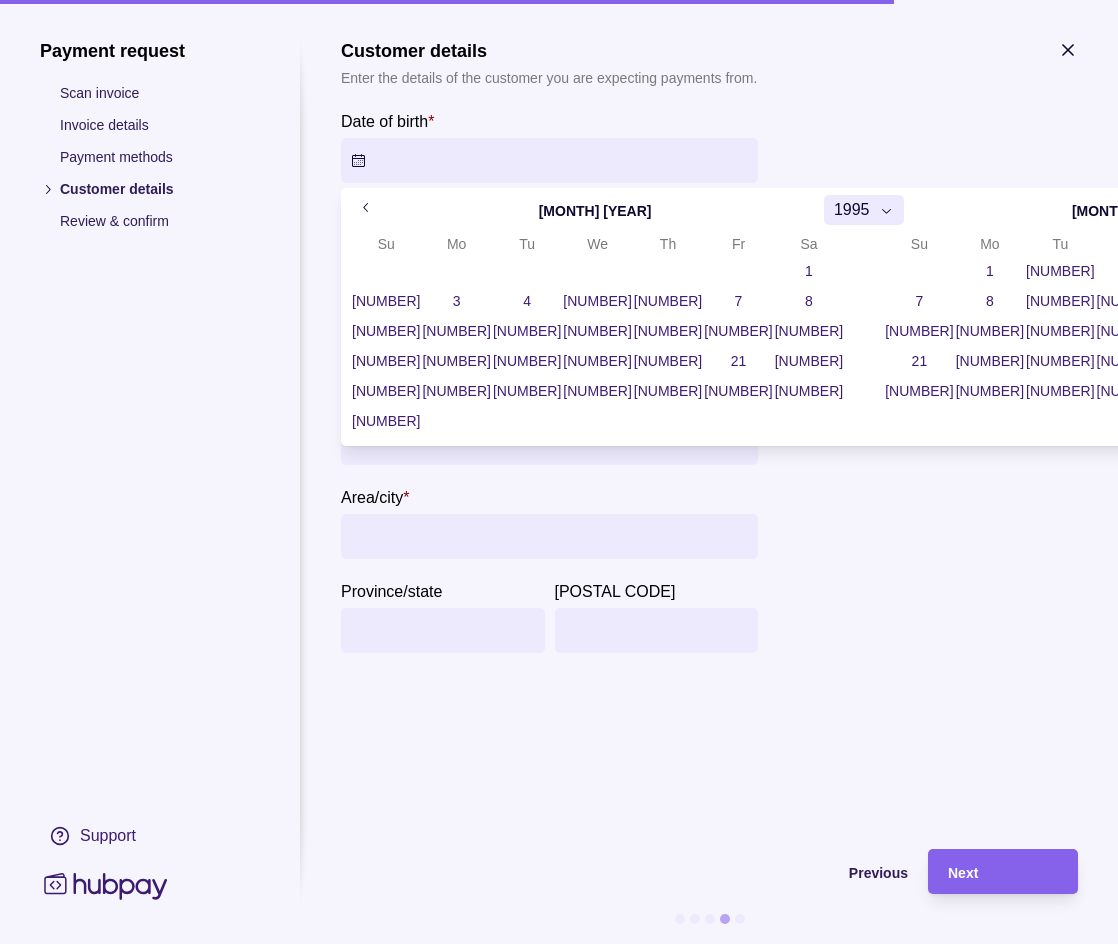 click 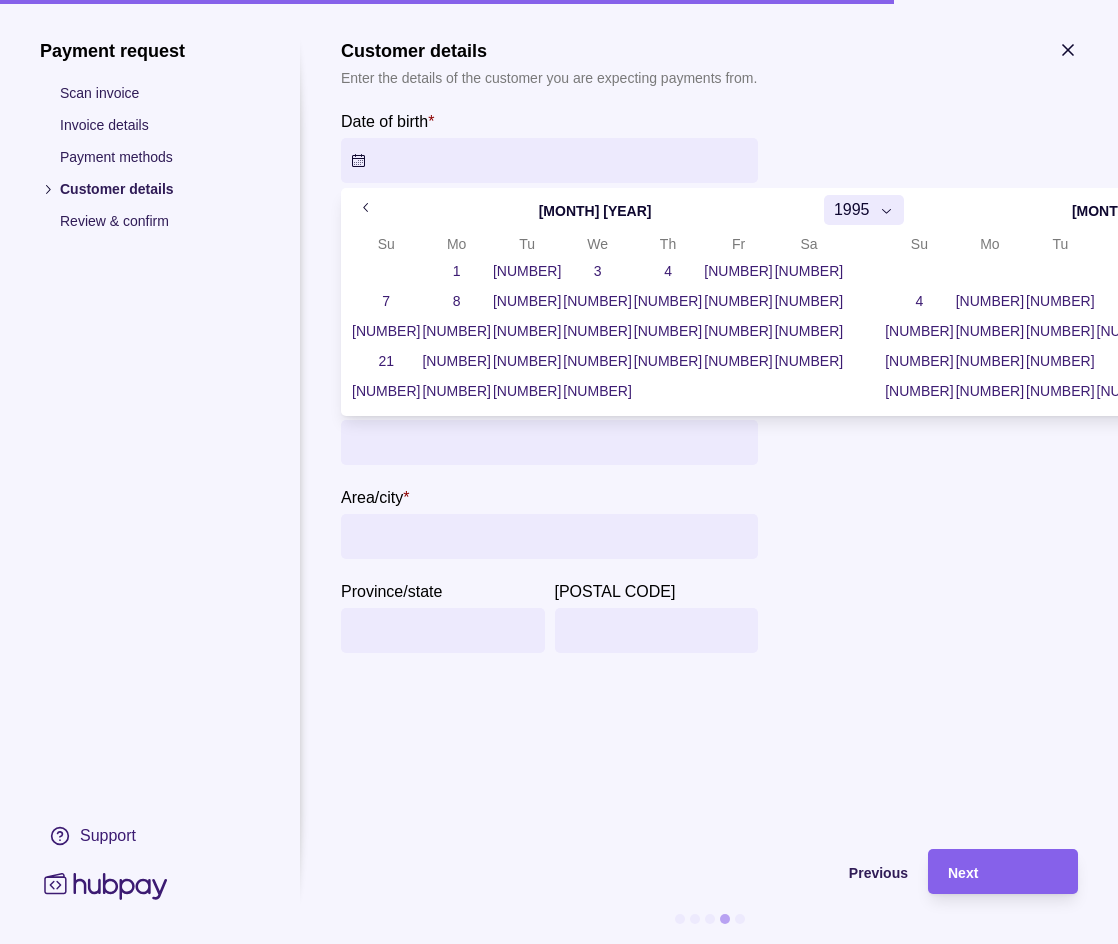 click 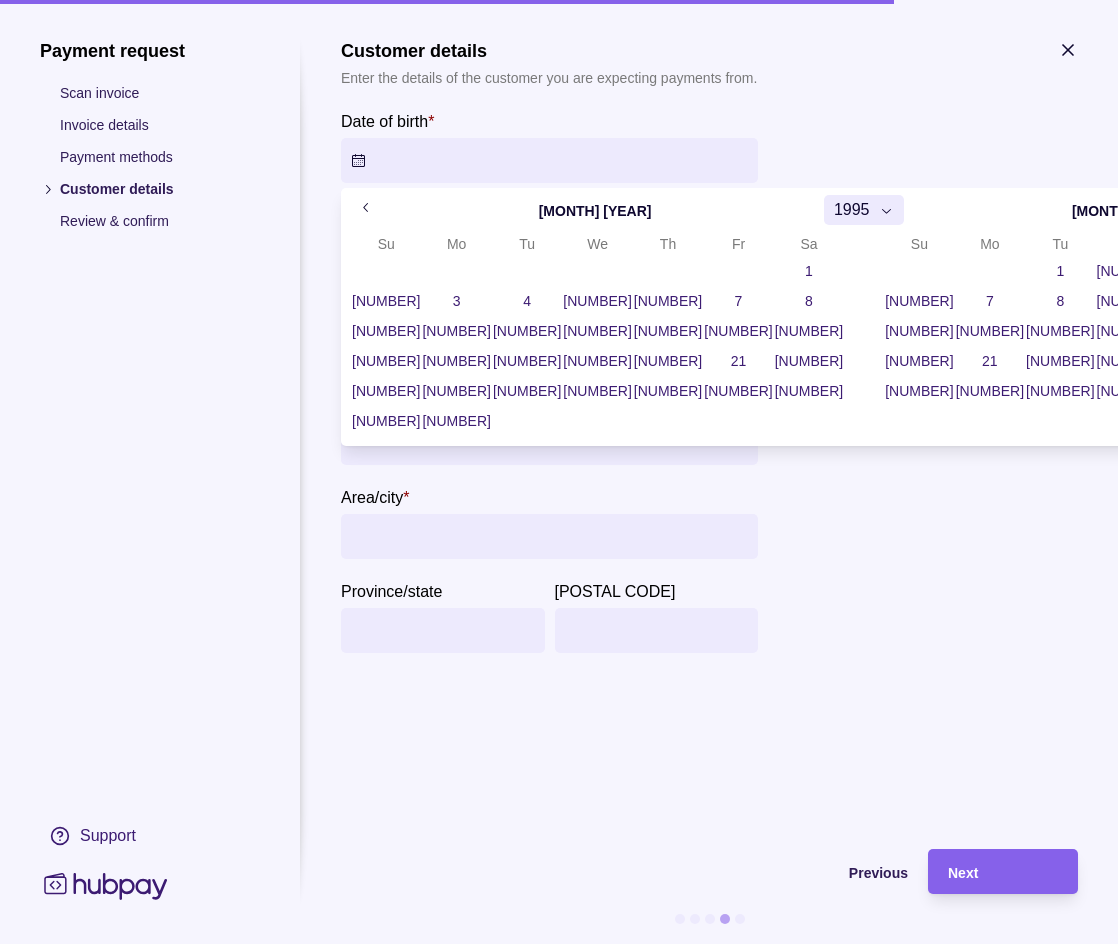 click 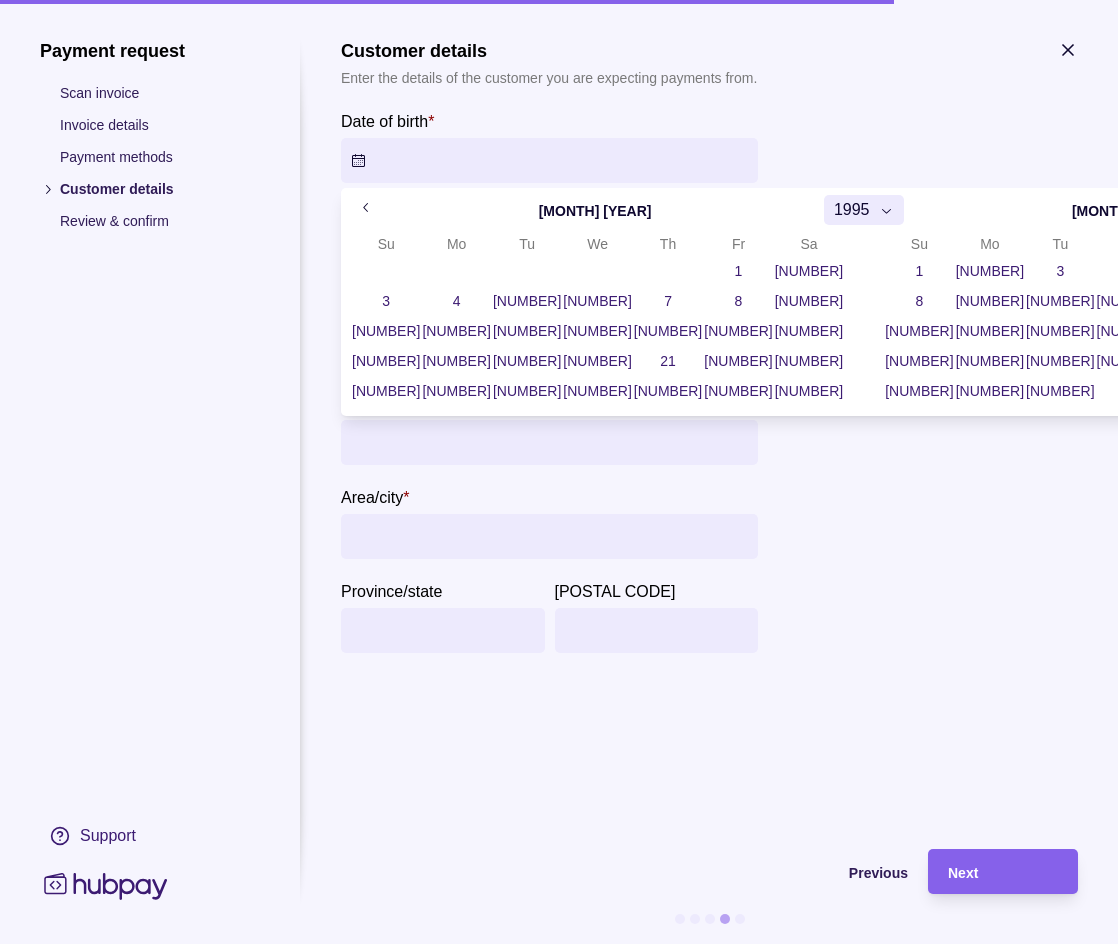 click 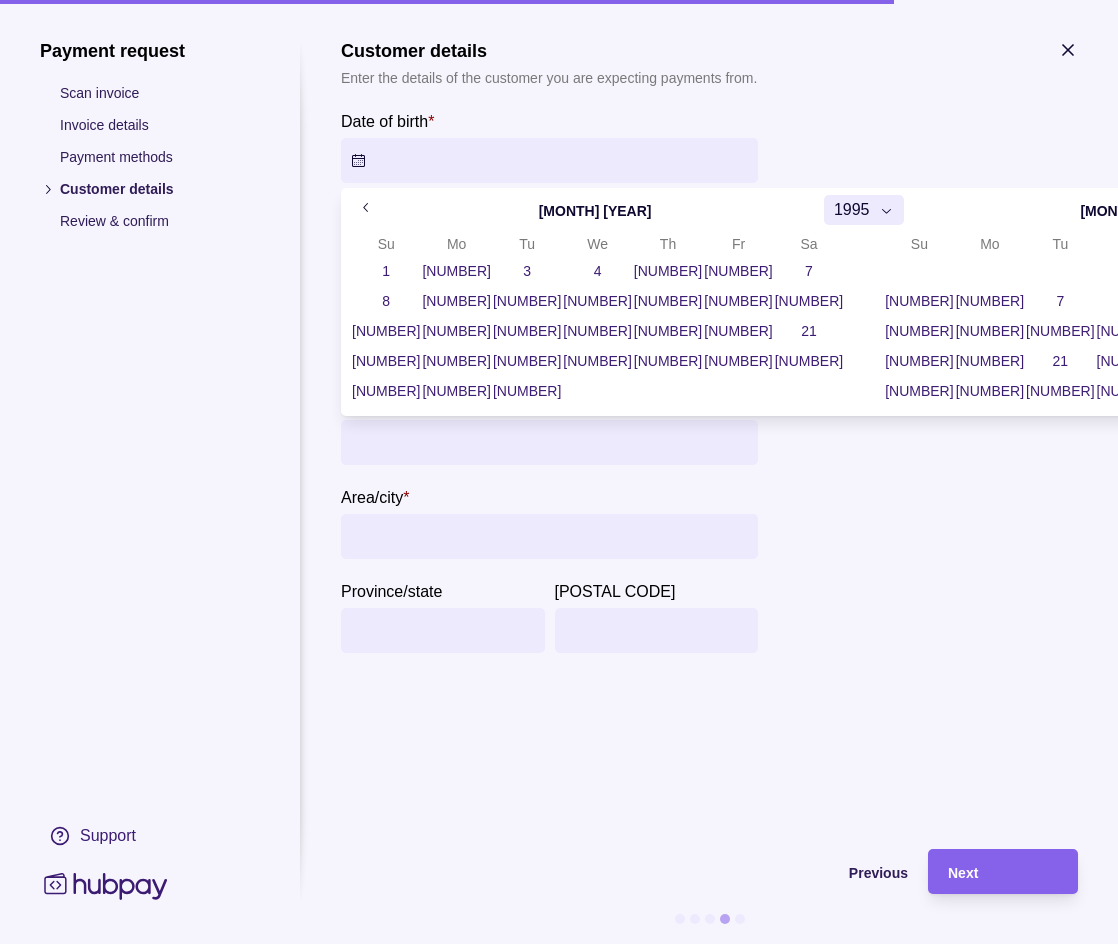 click 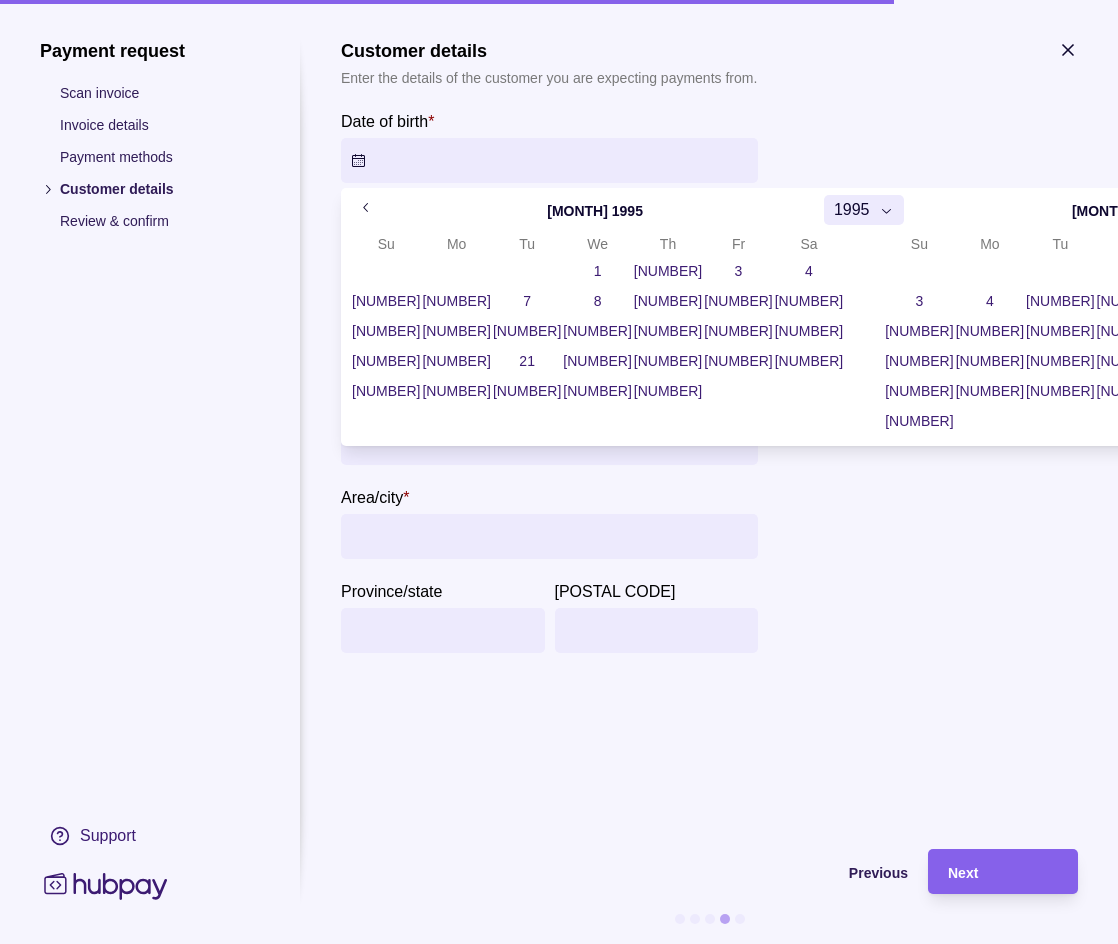 click on "[NUMBER]" at bounding box center (1342, 301) 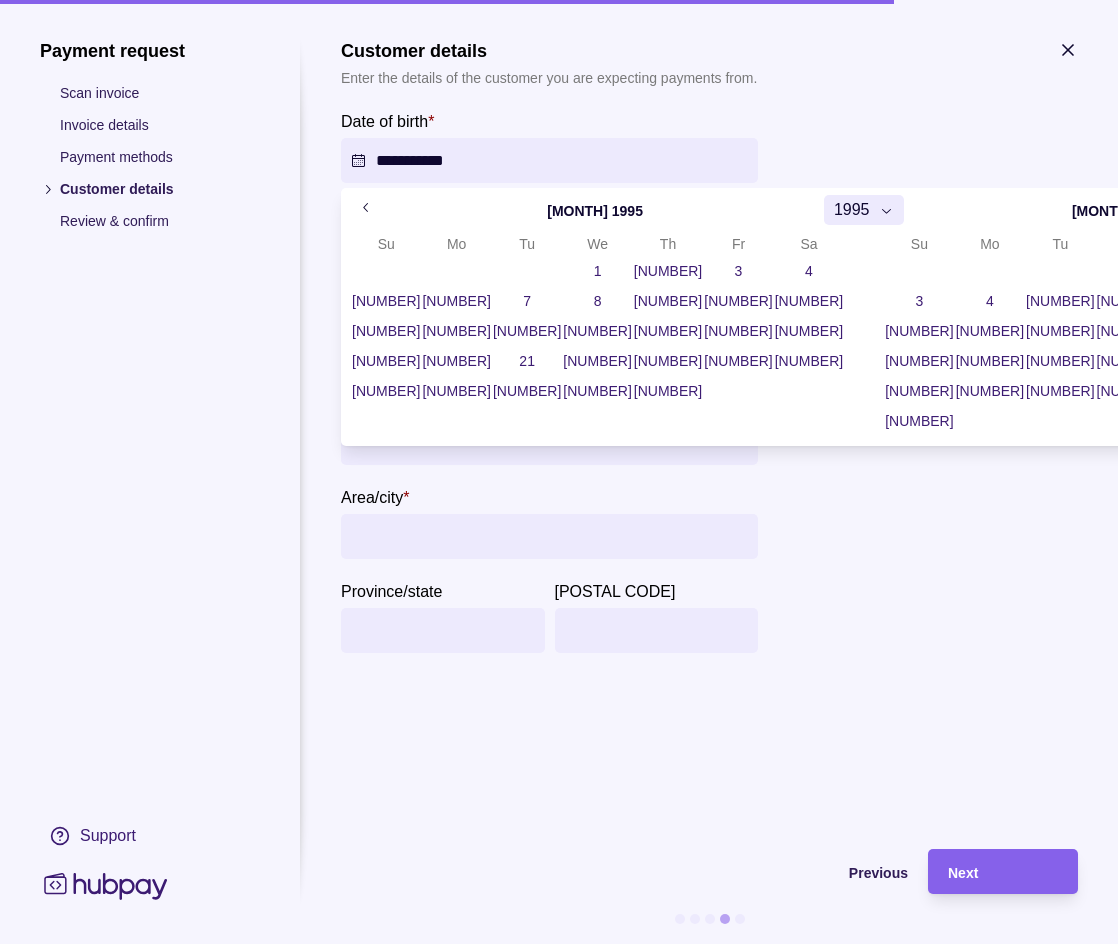 click on "Contact number * Select country" at bounding box center [551, 1810] 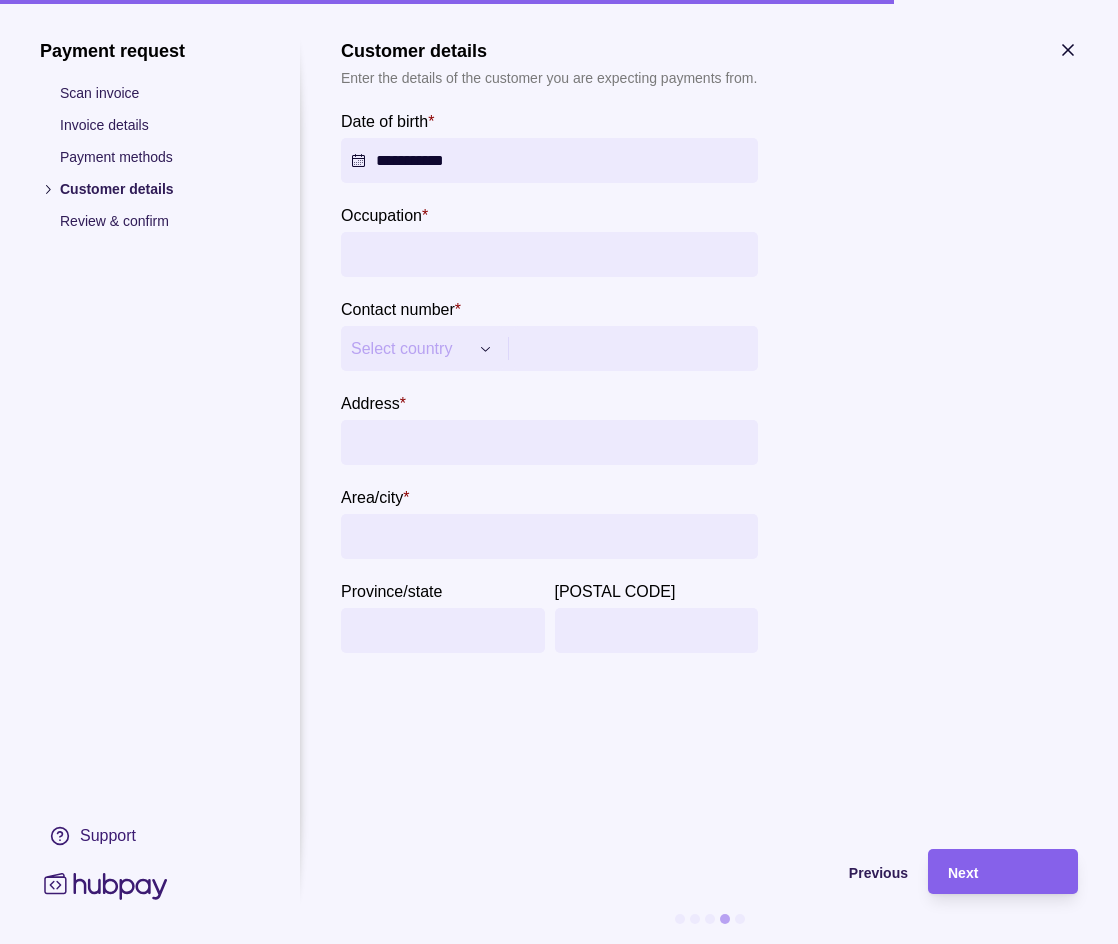 click on "Occupation  *" at bounding box center [549, 254] 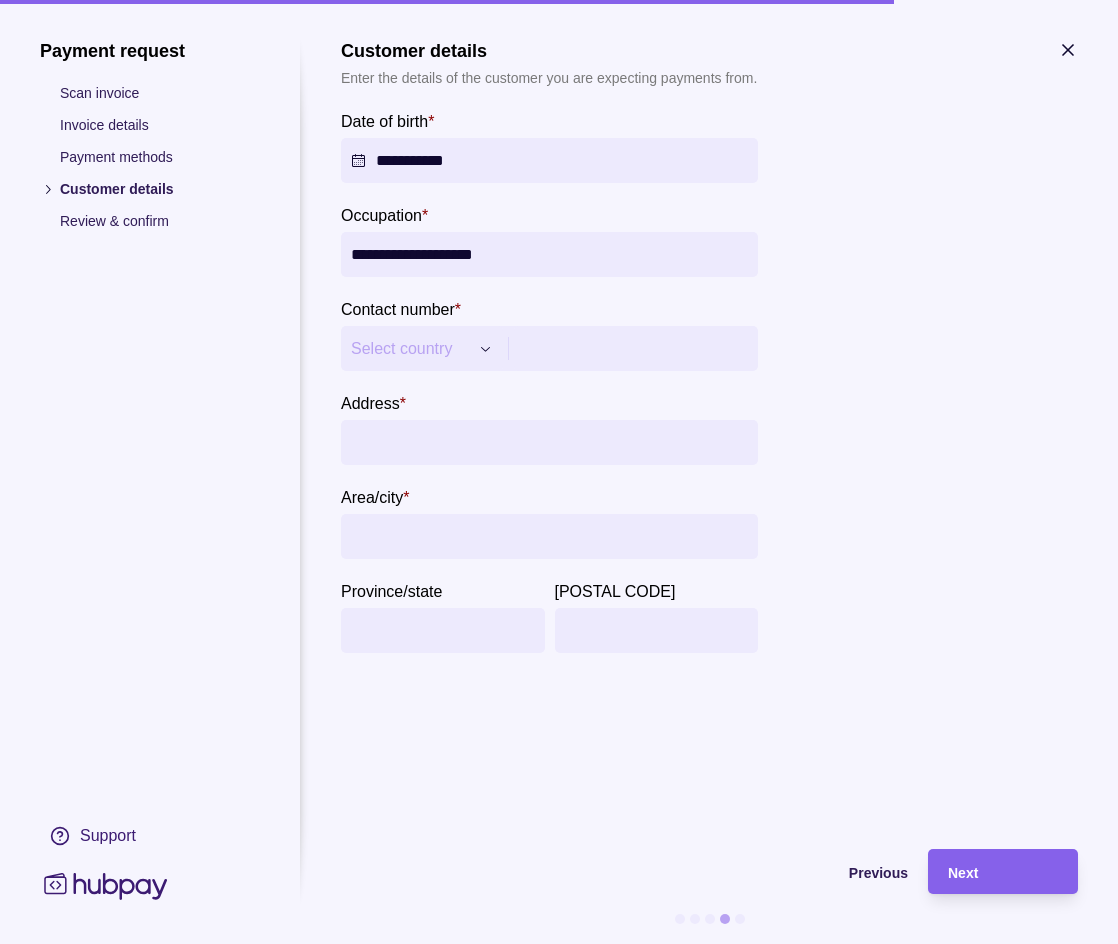 type on "**********" 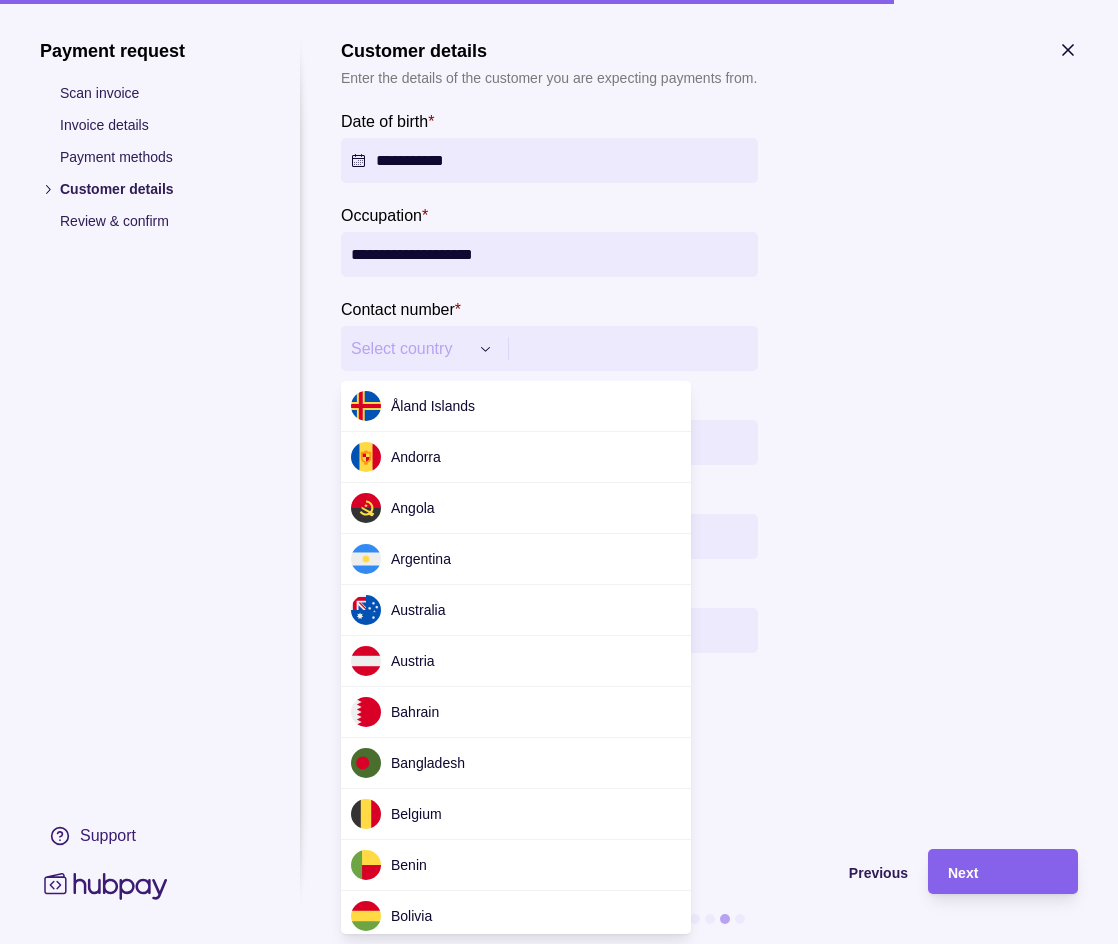scroll, scrollTop: 2605, scrollLeft: 0, axis: vertical 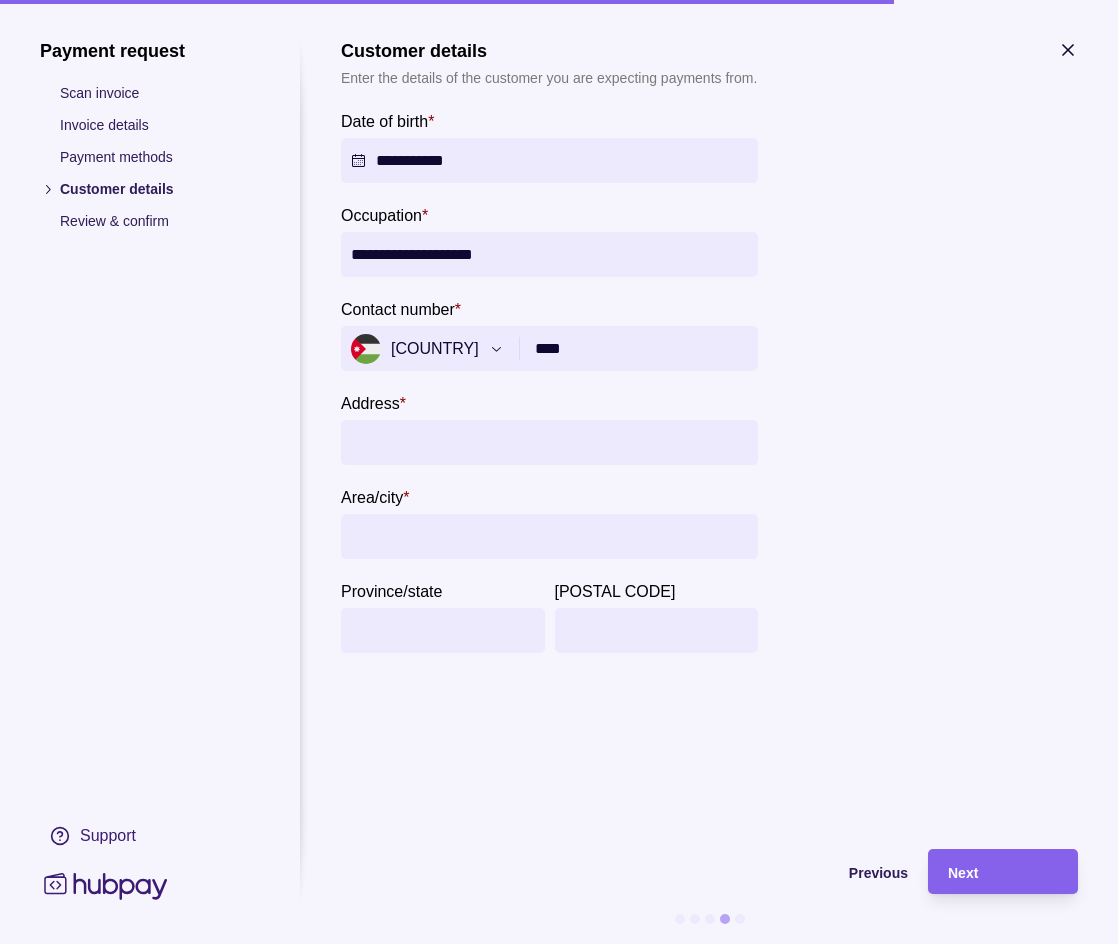 drag, startPoint x: 661, startPoint y: 346, endPoint x: 650, endPoint y: 354, distance: 13.601471 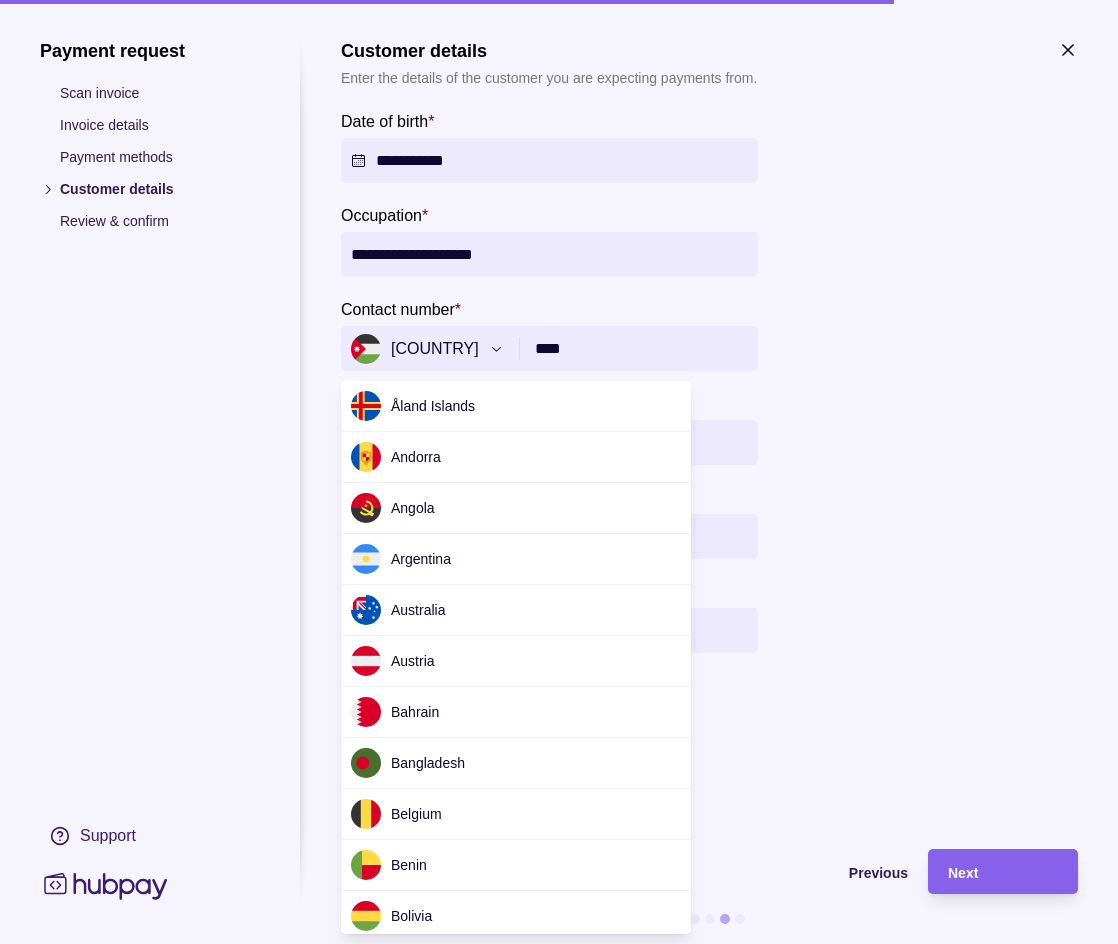 click on "Contact number * Jordan" at bounding box center [551, 1810] 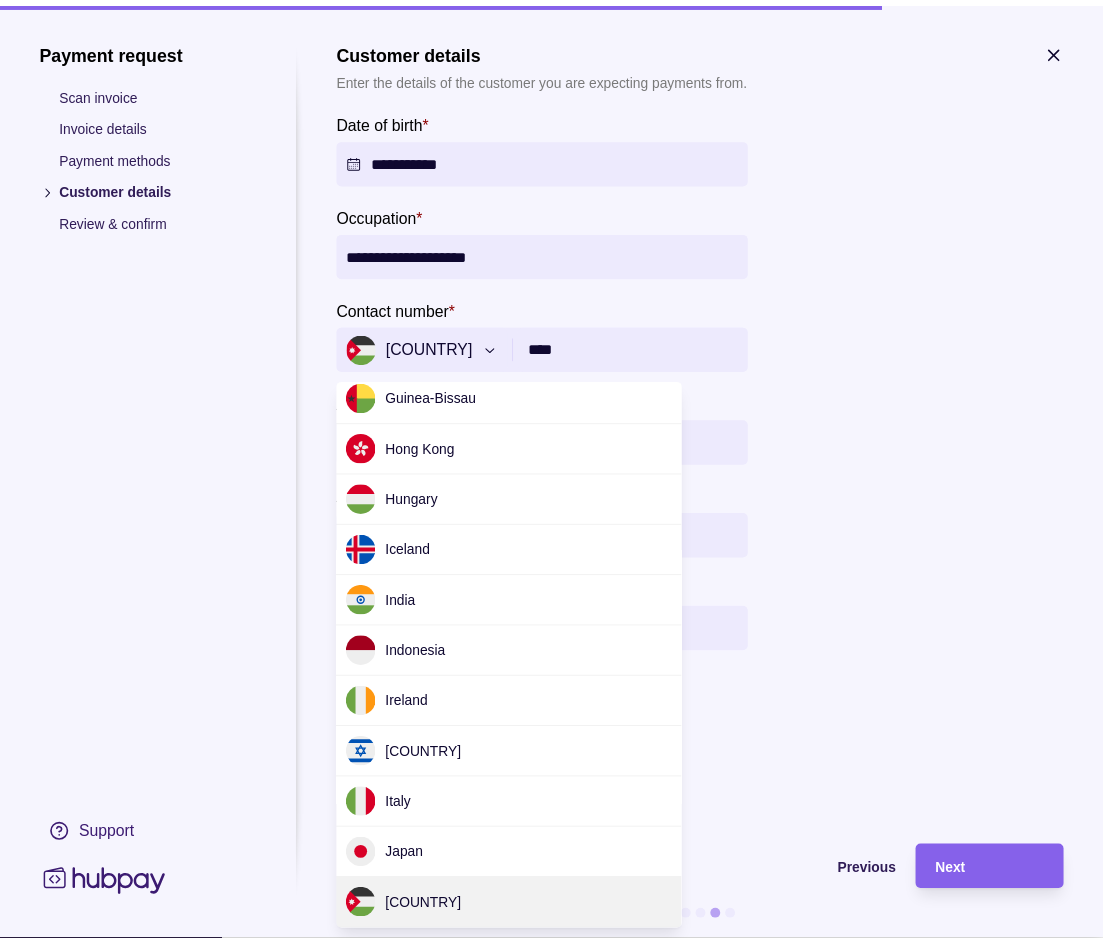 scroll, scrollTop: 3268, scrollLeft: 0, axis: vertical 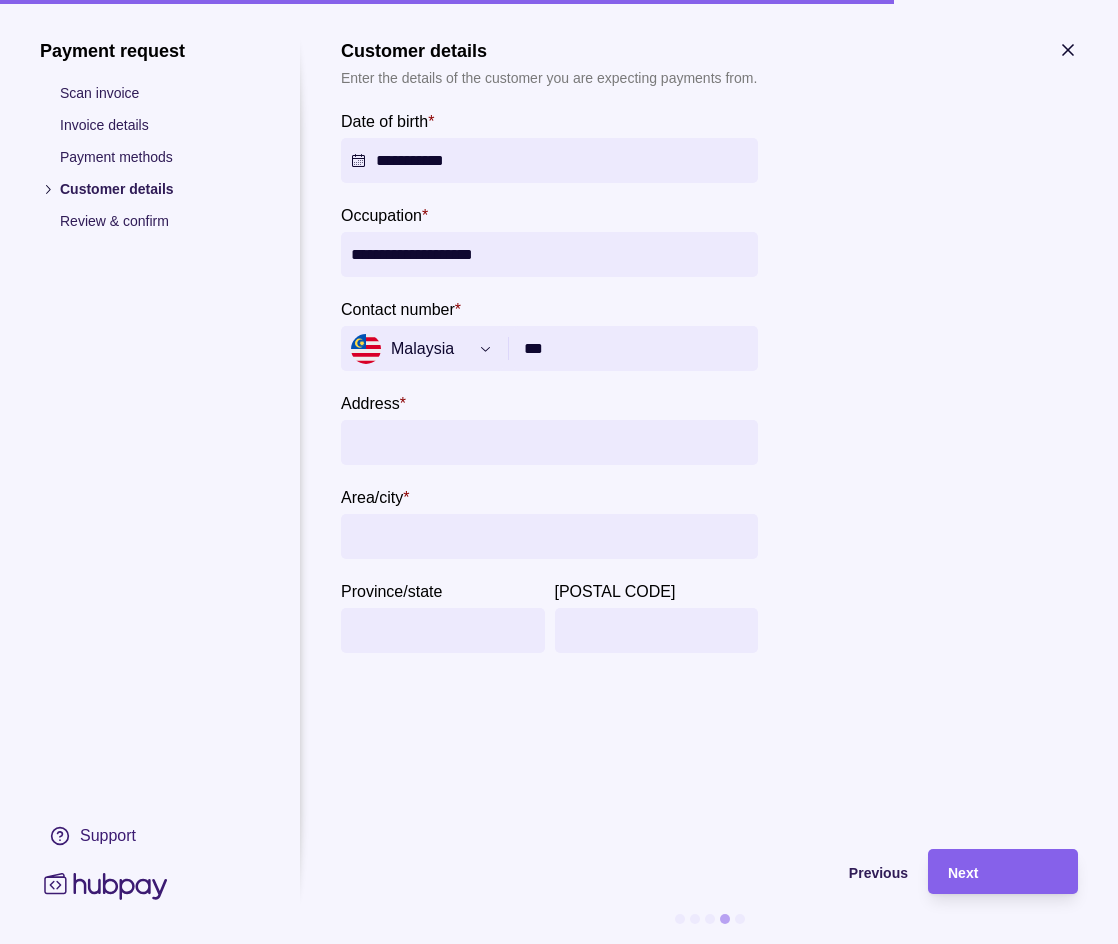 click on "***" at bounding box center (636, 348) 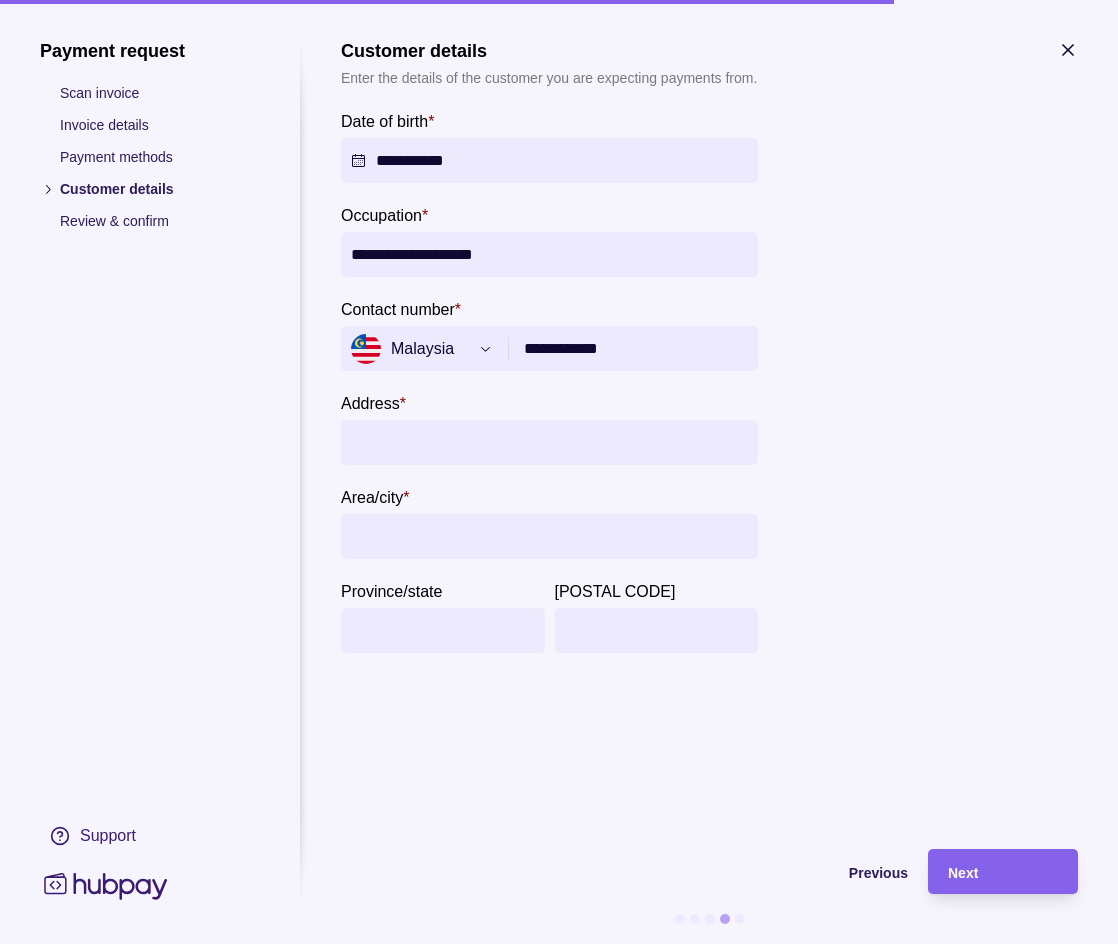 type on "**********" 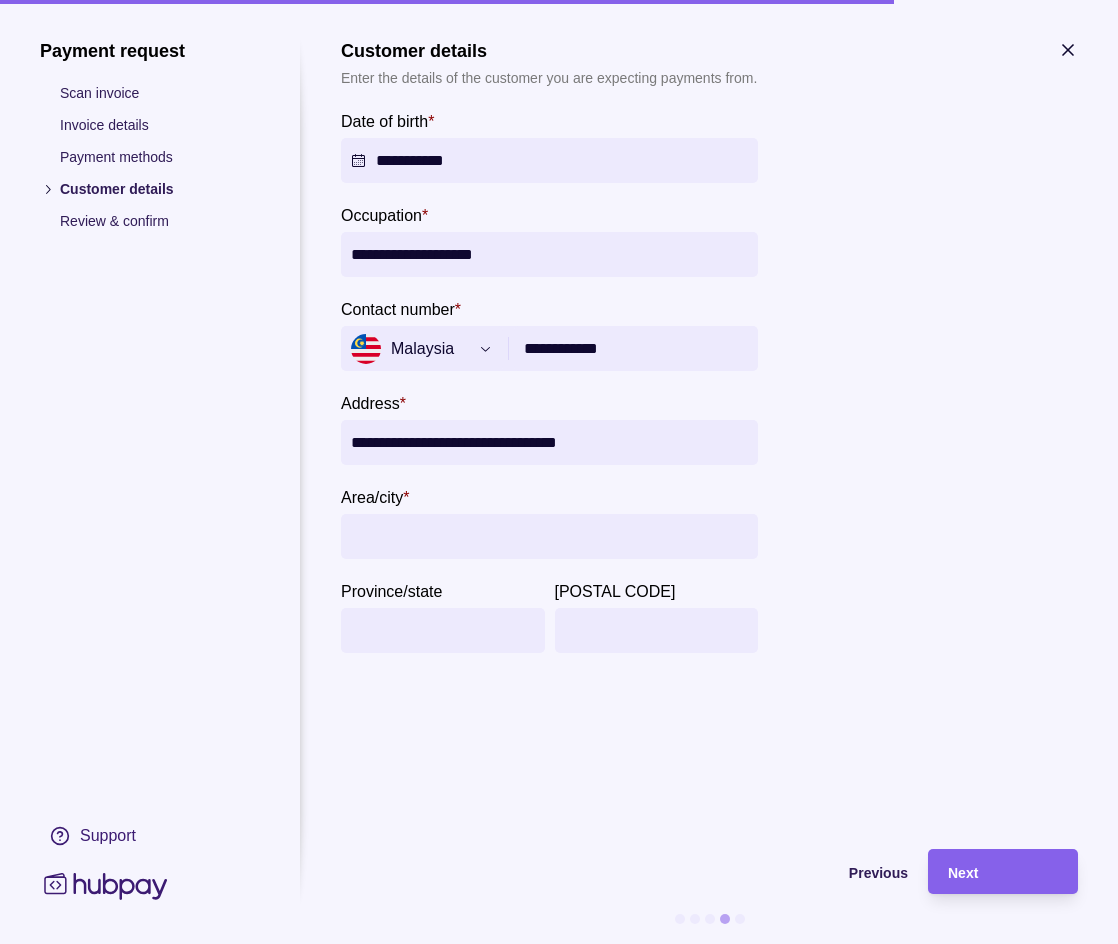type on "**********" 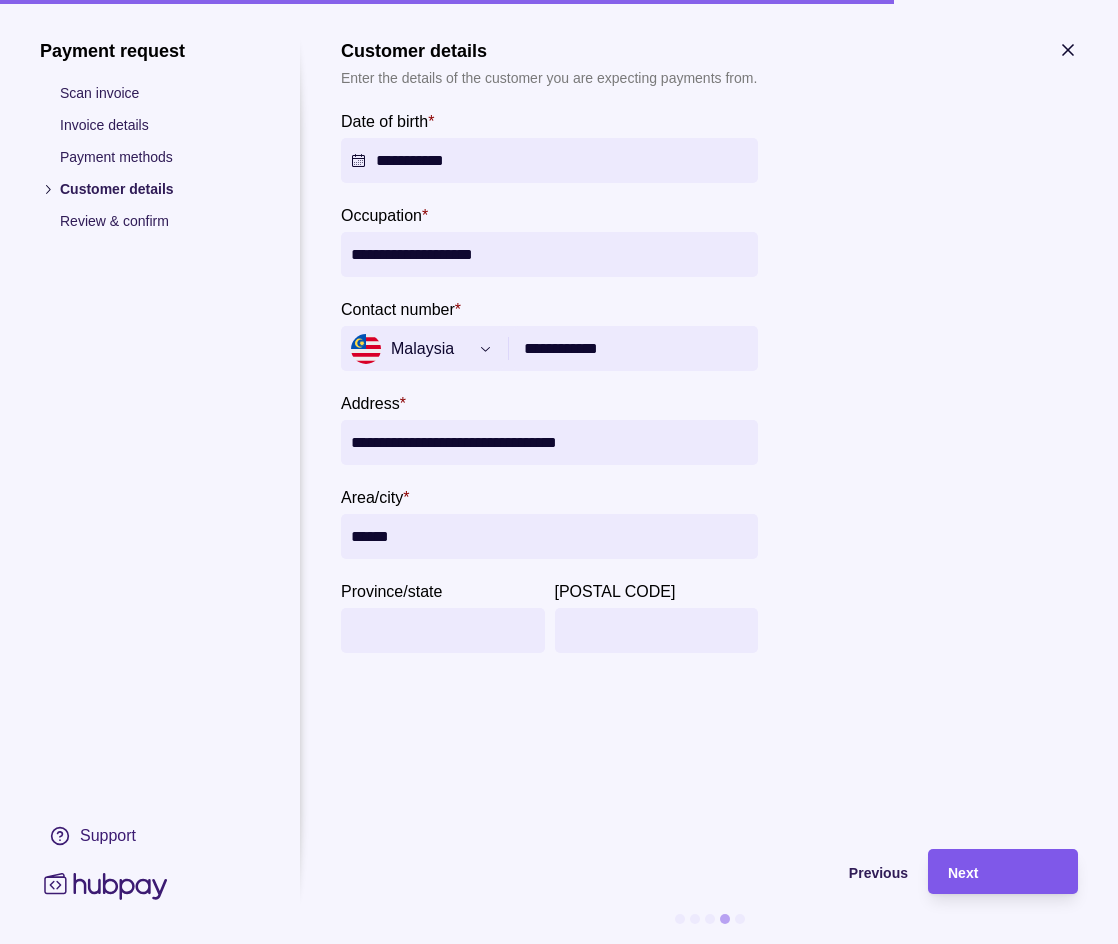 type on "******" 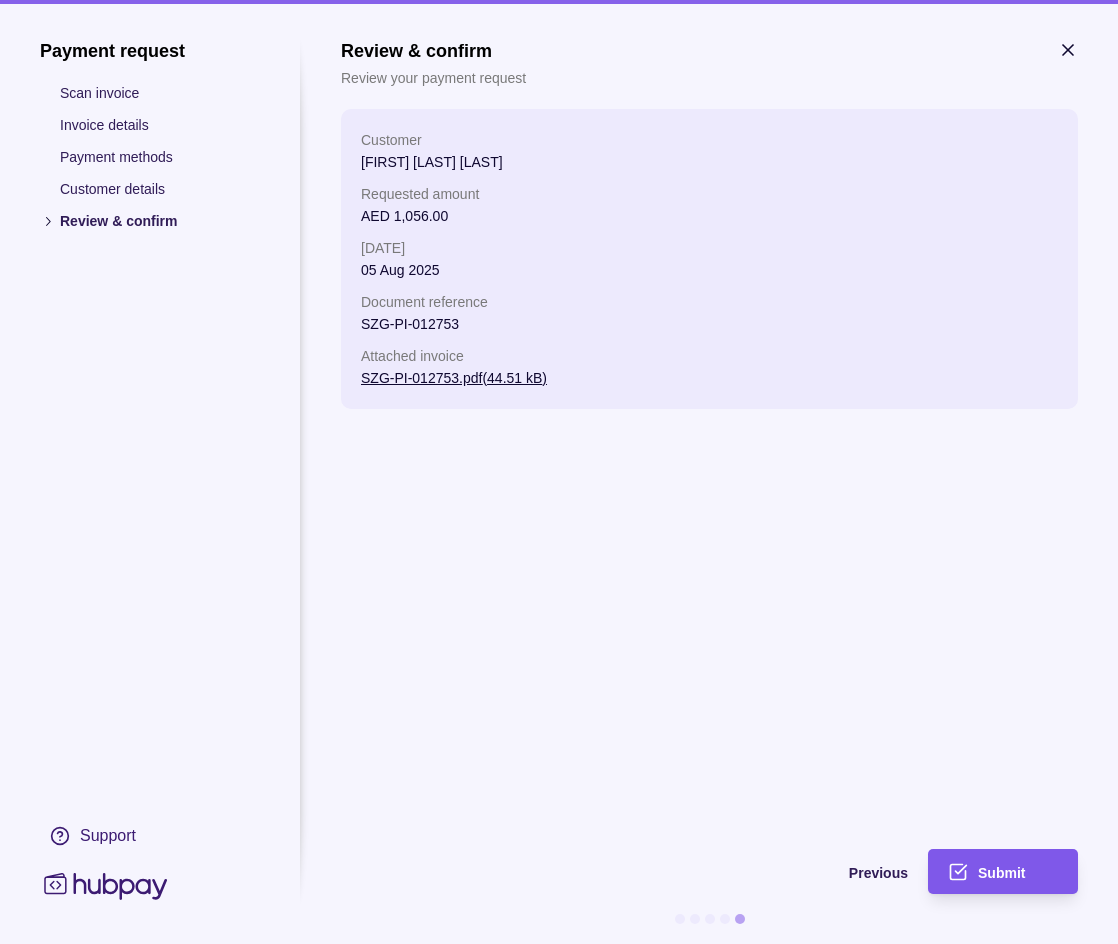 click on "Submit" at bounding box center [1001, 873] 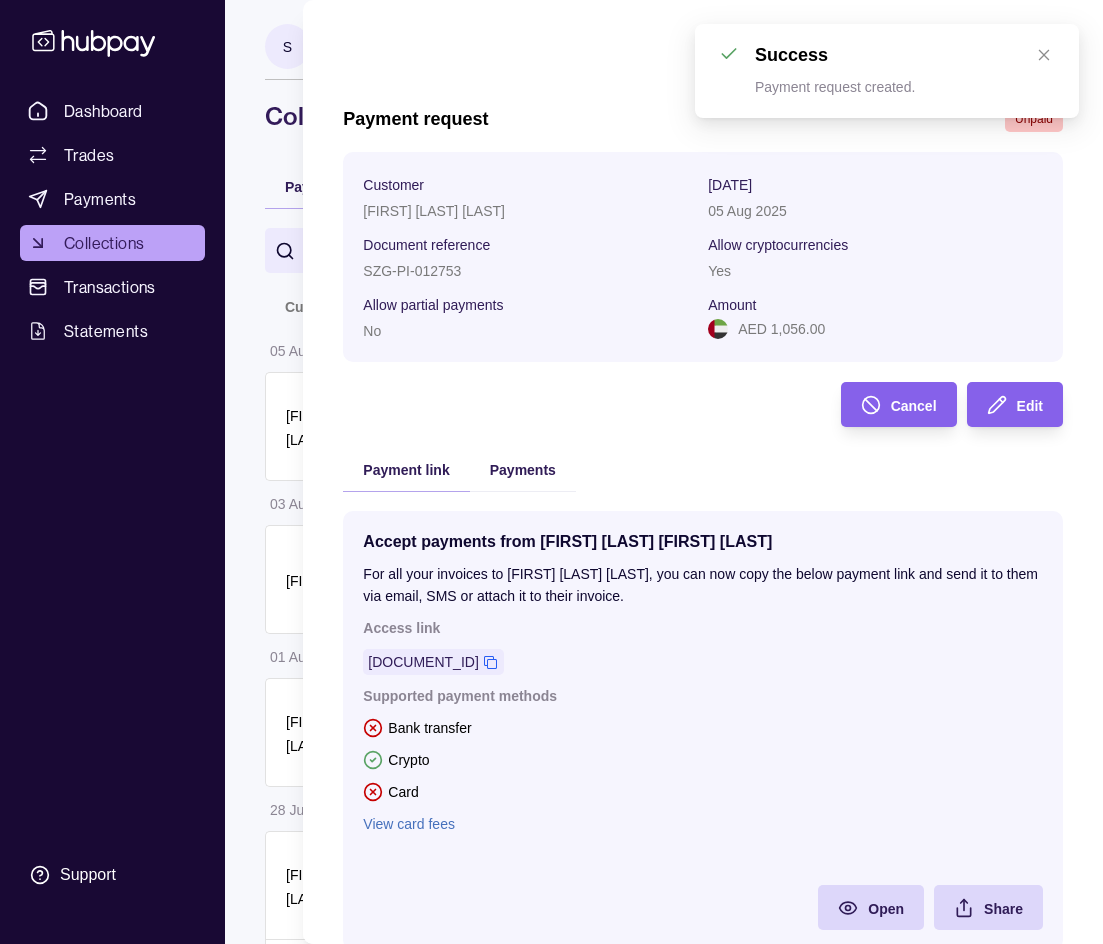 click 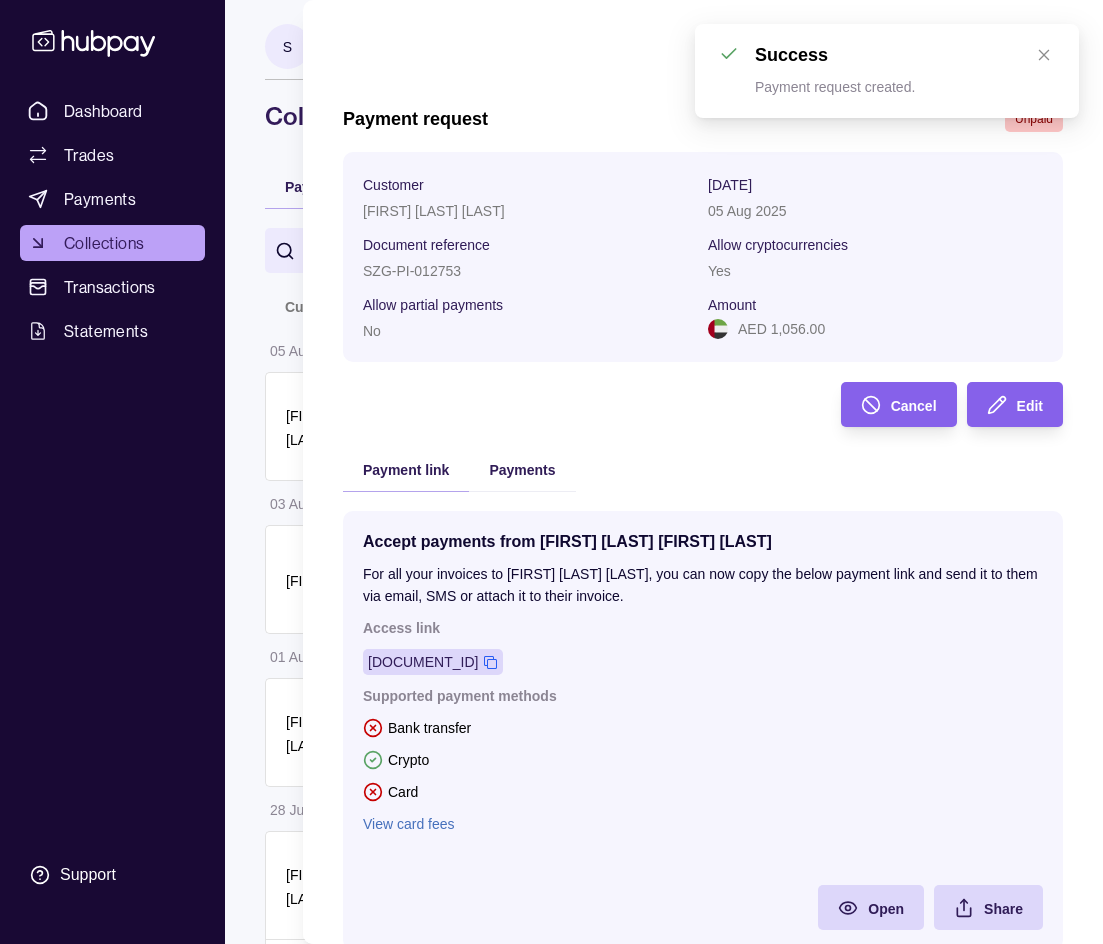click on "[DOCUMENT_ID]" at bounding box center (433, 662) 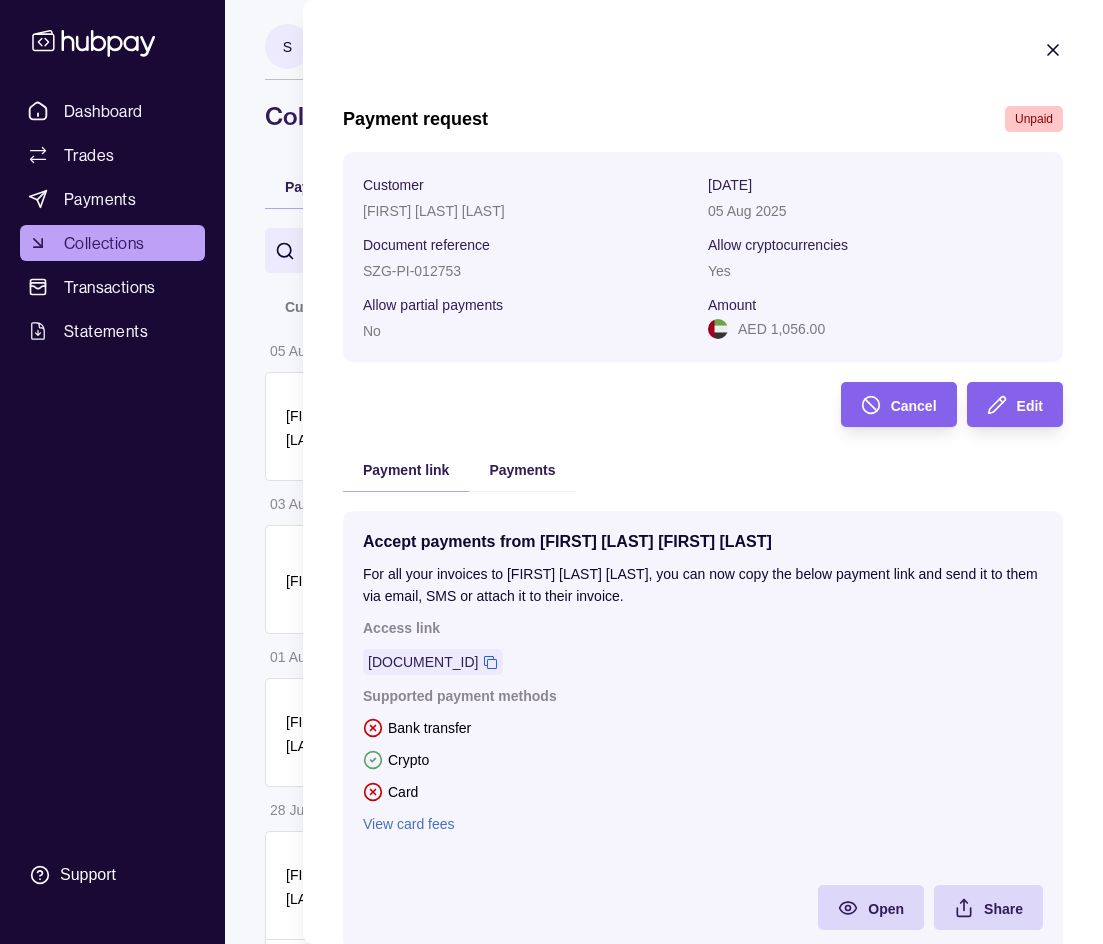 click on "Access link" at bounding box center [703, 628] 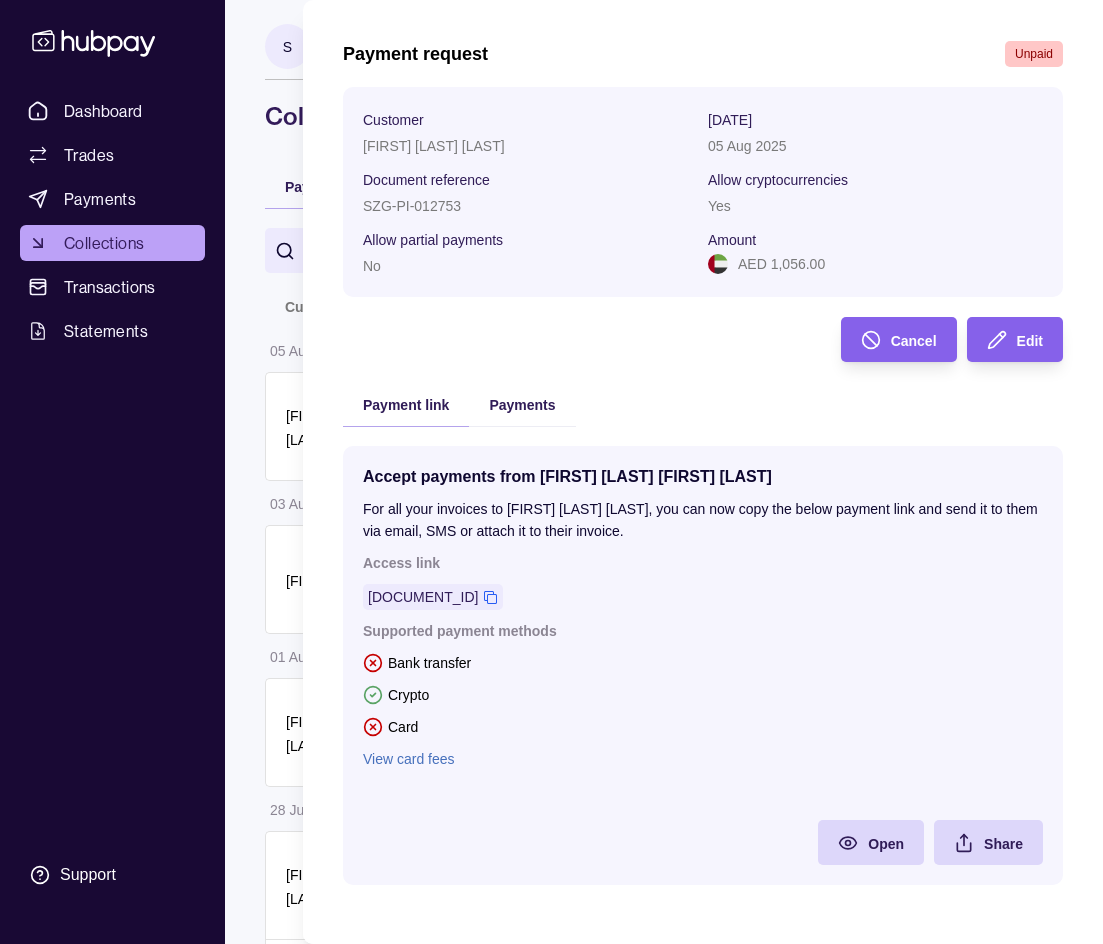 scroll, scrollTop: 66, scrollLeft: 0, axis: vertical 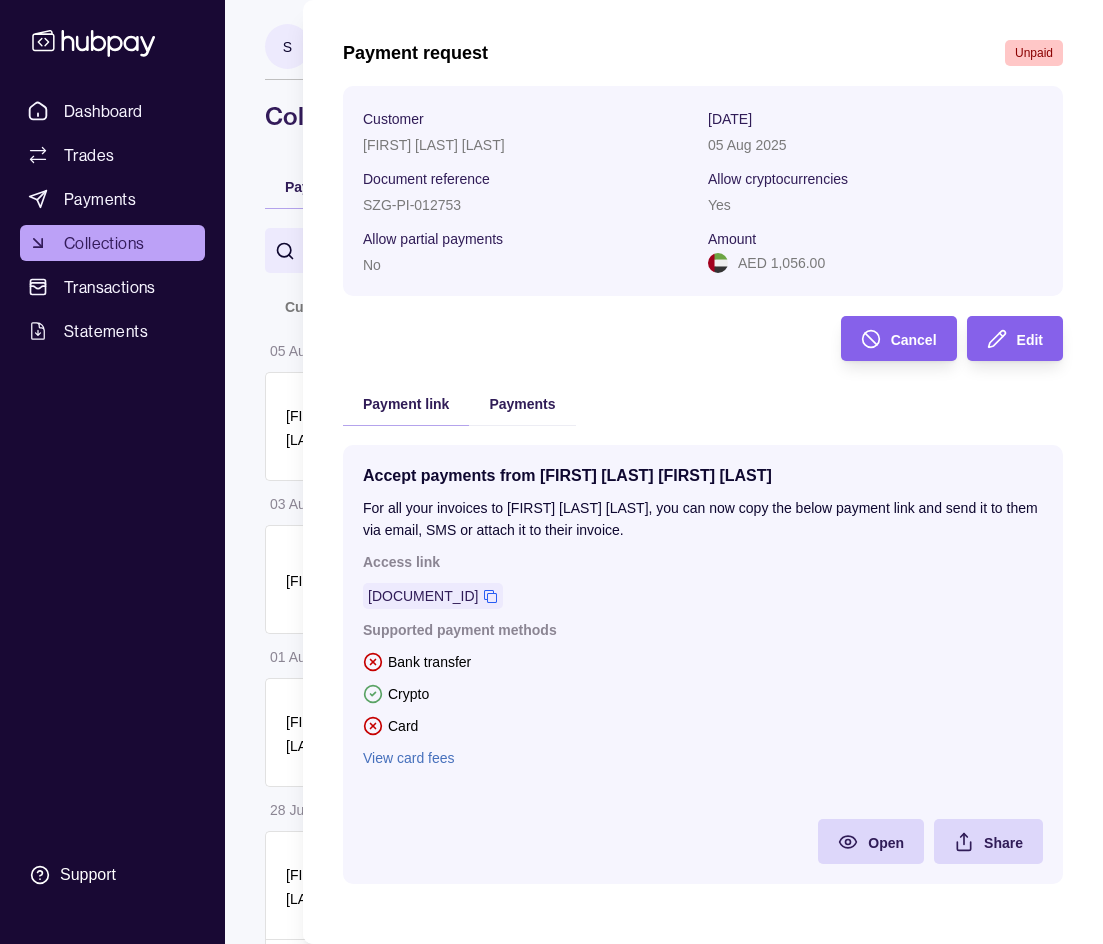 click on "Supported payment methods" at bounding box center (703, 630) 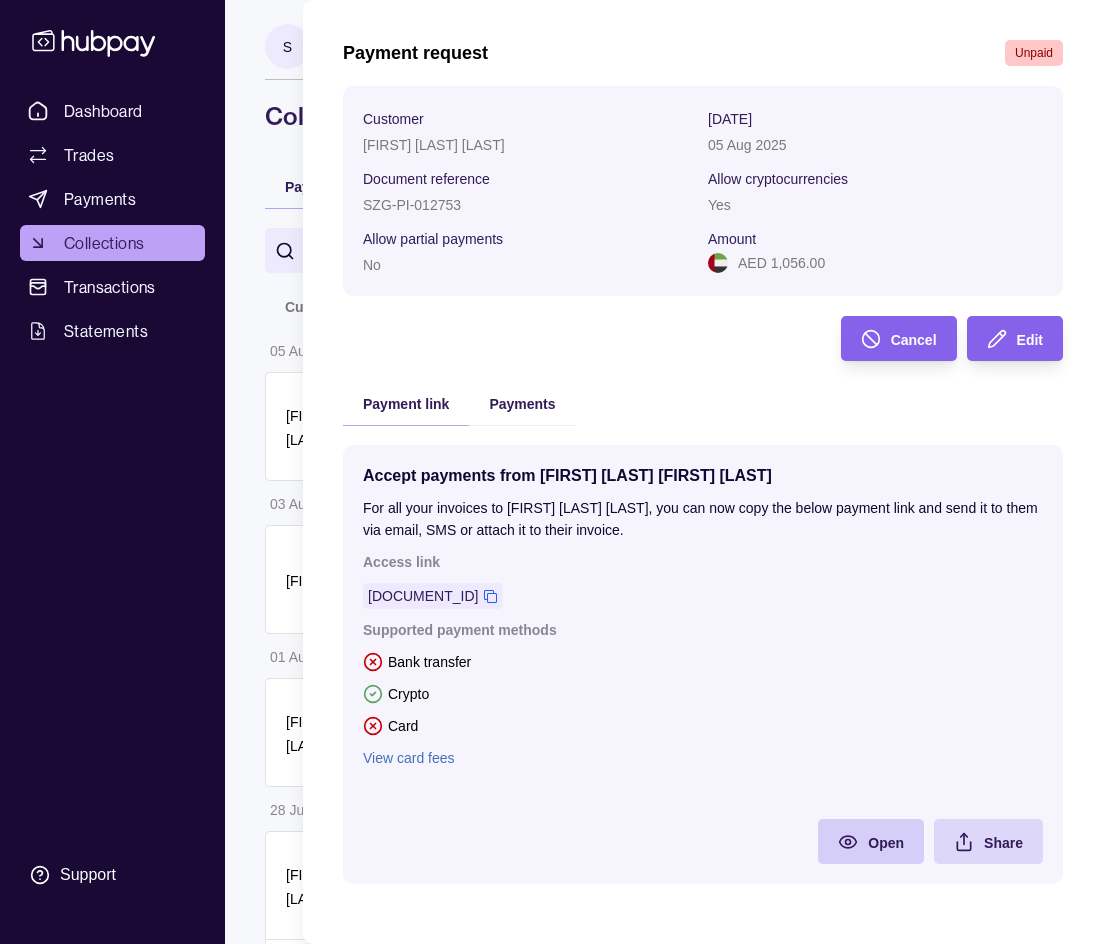 click on "Open" at bounding box center [886, 843] 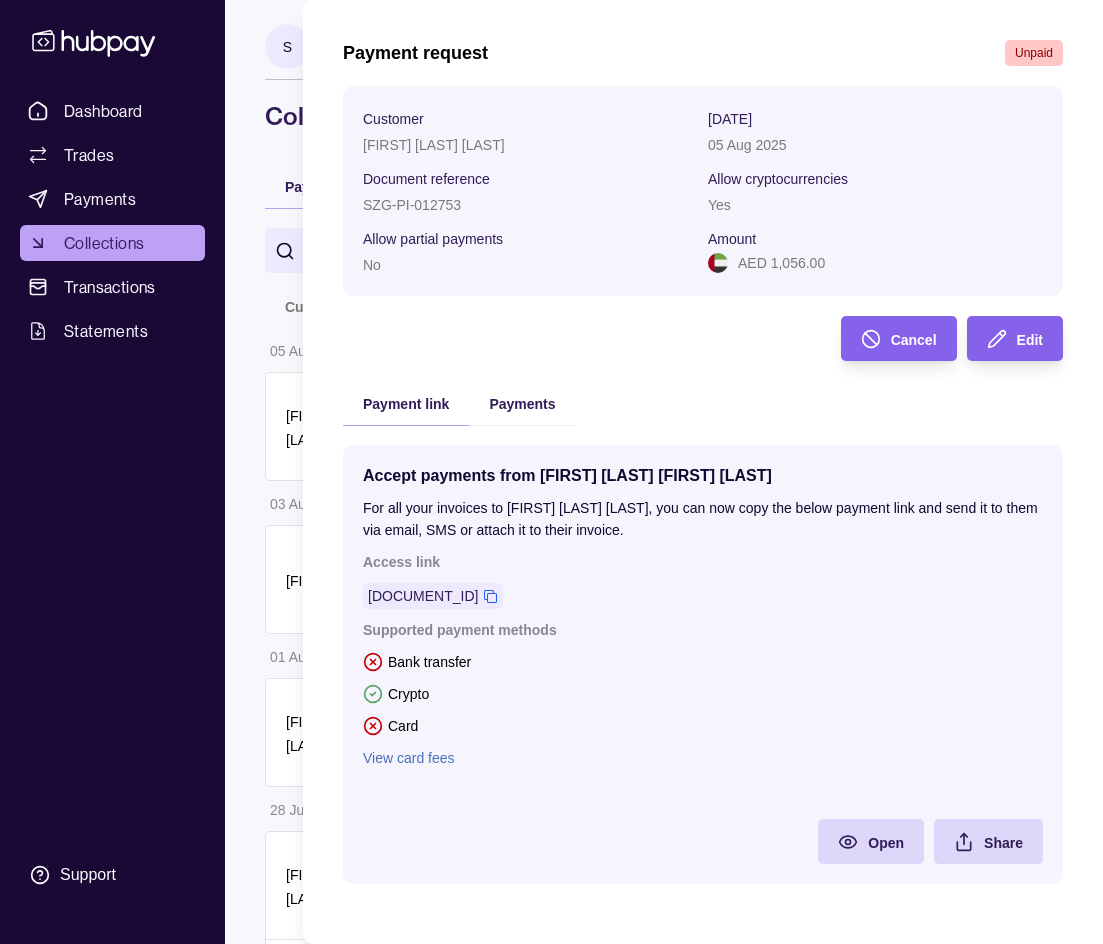 scroll, scrollTop: 0, scrollLeft: 0, axis: both 